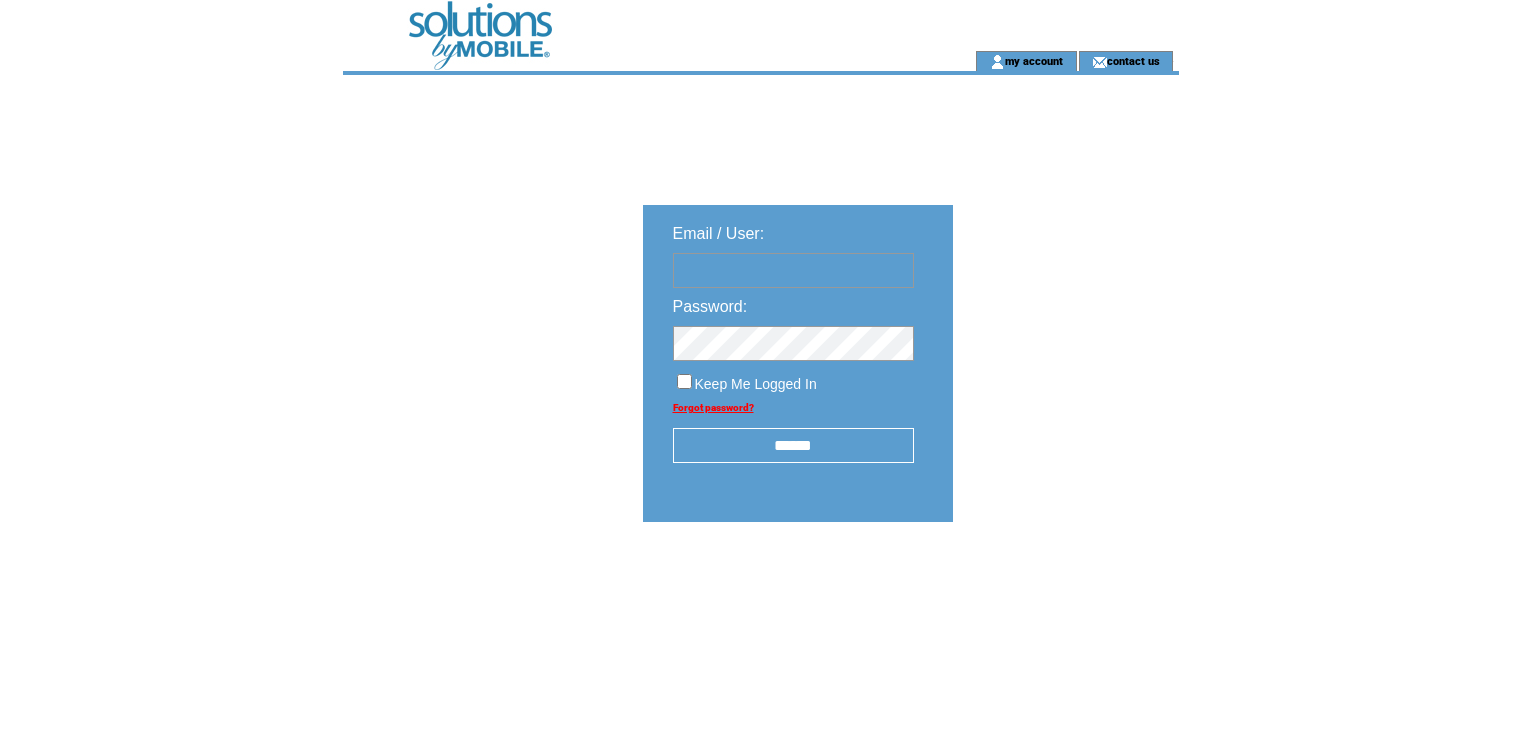 scroll, scrollTop: 0, scrollLeft: 0, axis: both 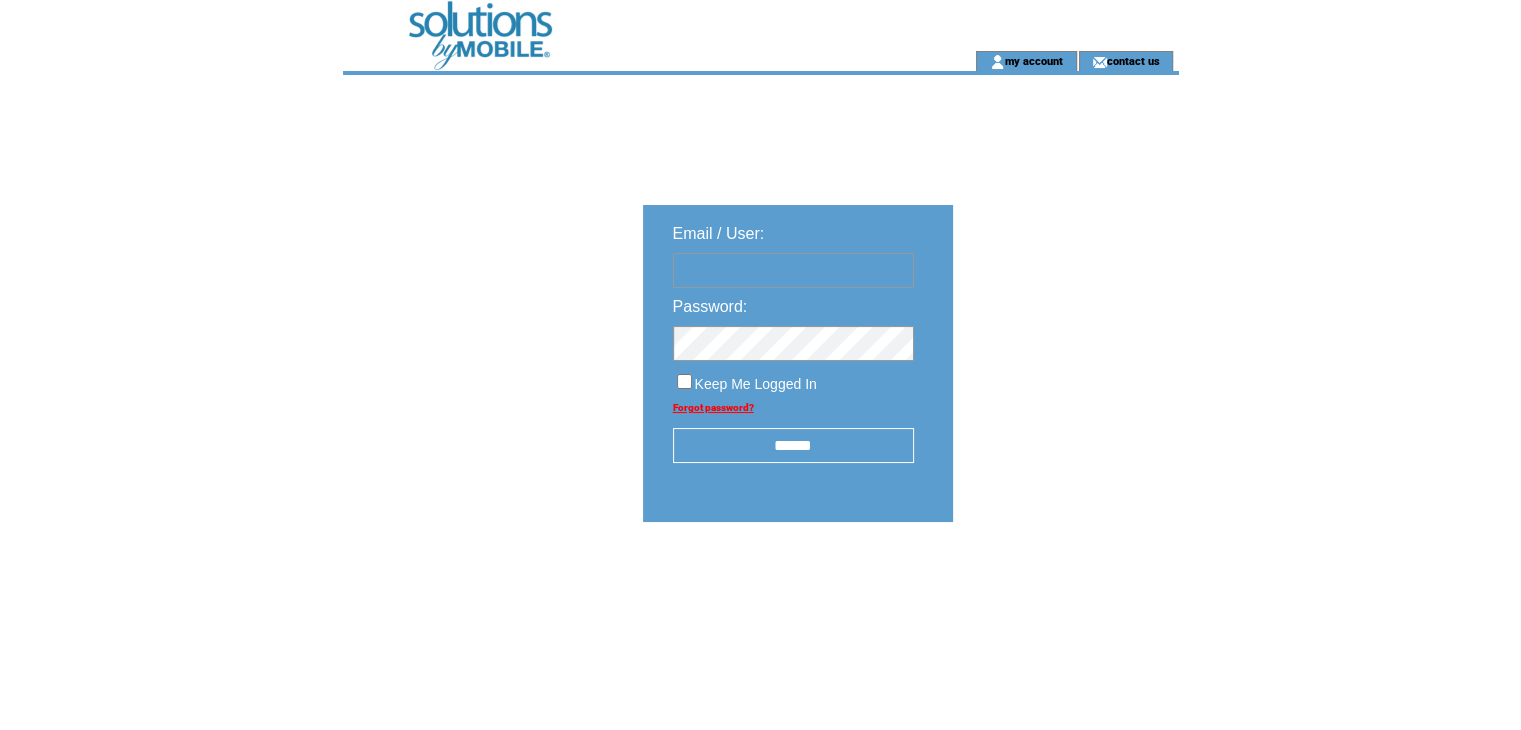 click at bounding box center (793, 270) 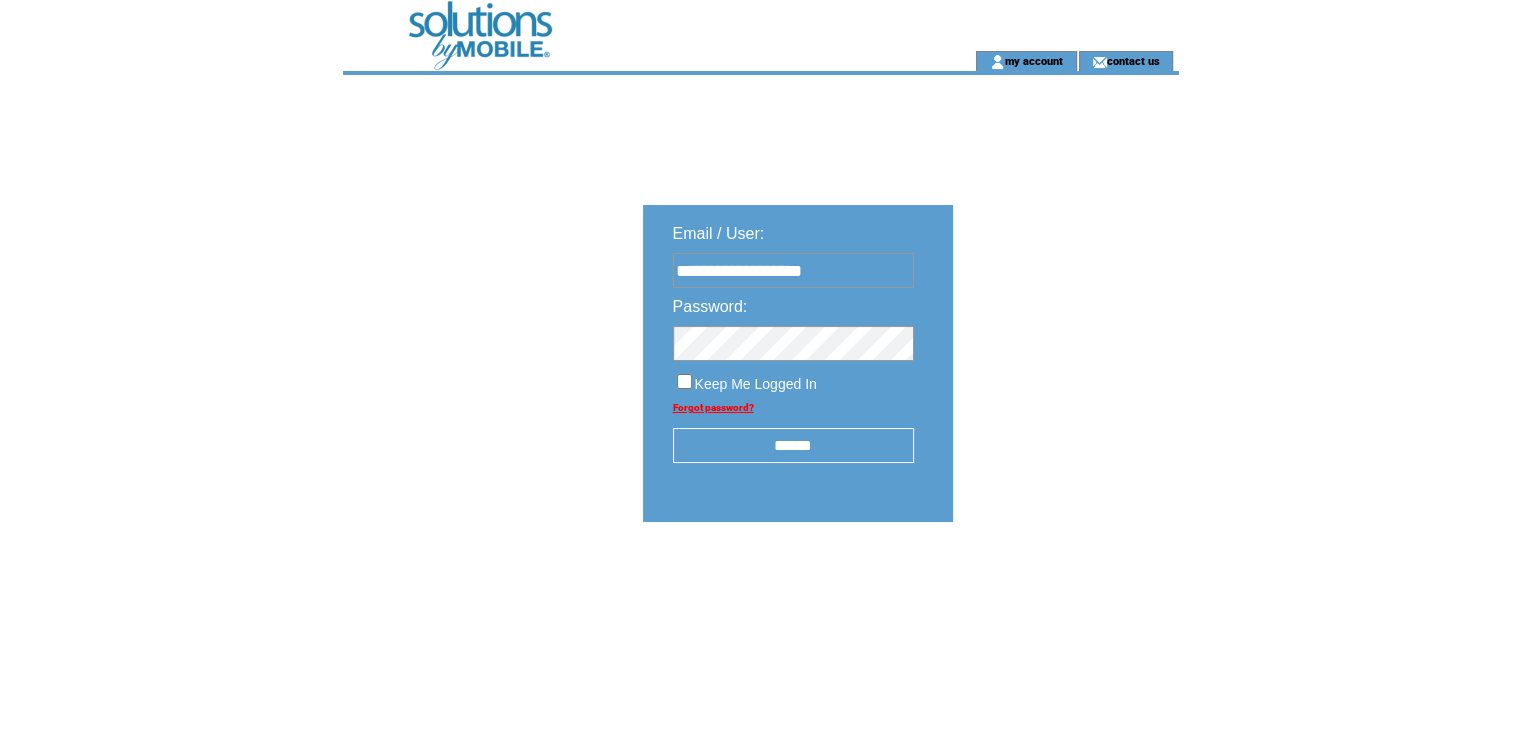 click on "******" at bounding box center [793, 445] 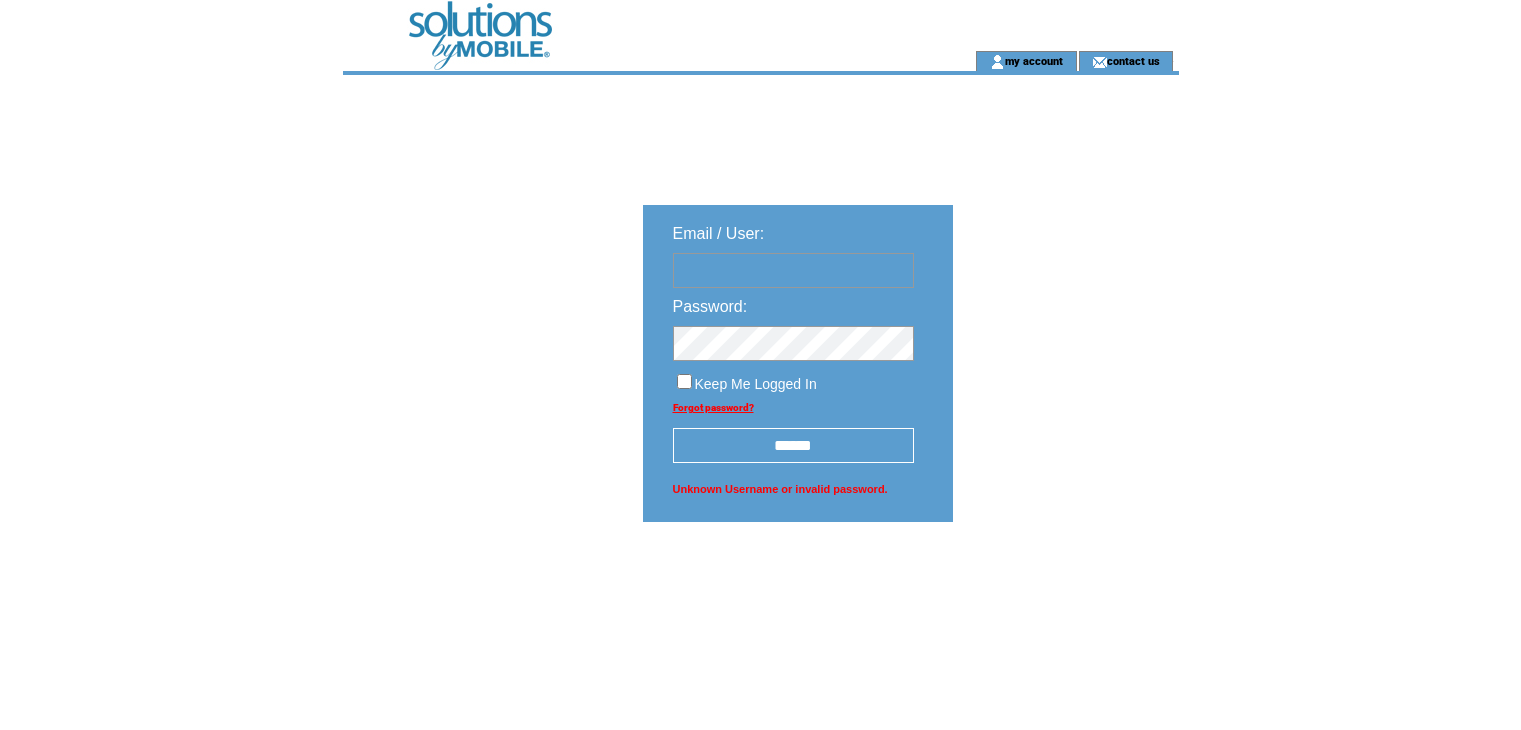 scroll, scrollTop: 0, scrollLeft: 0, axis: both 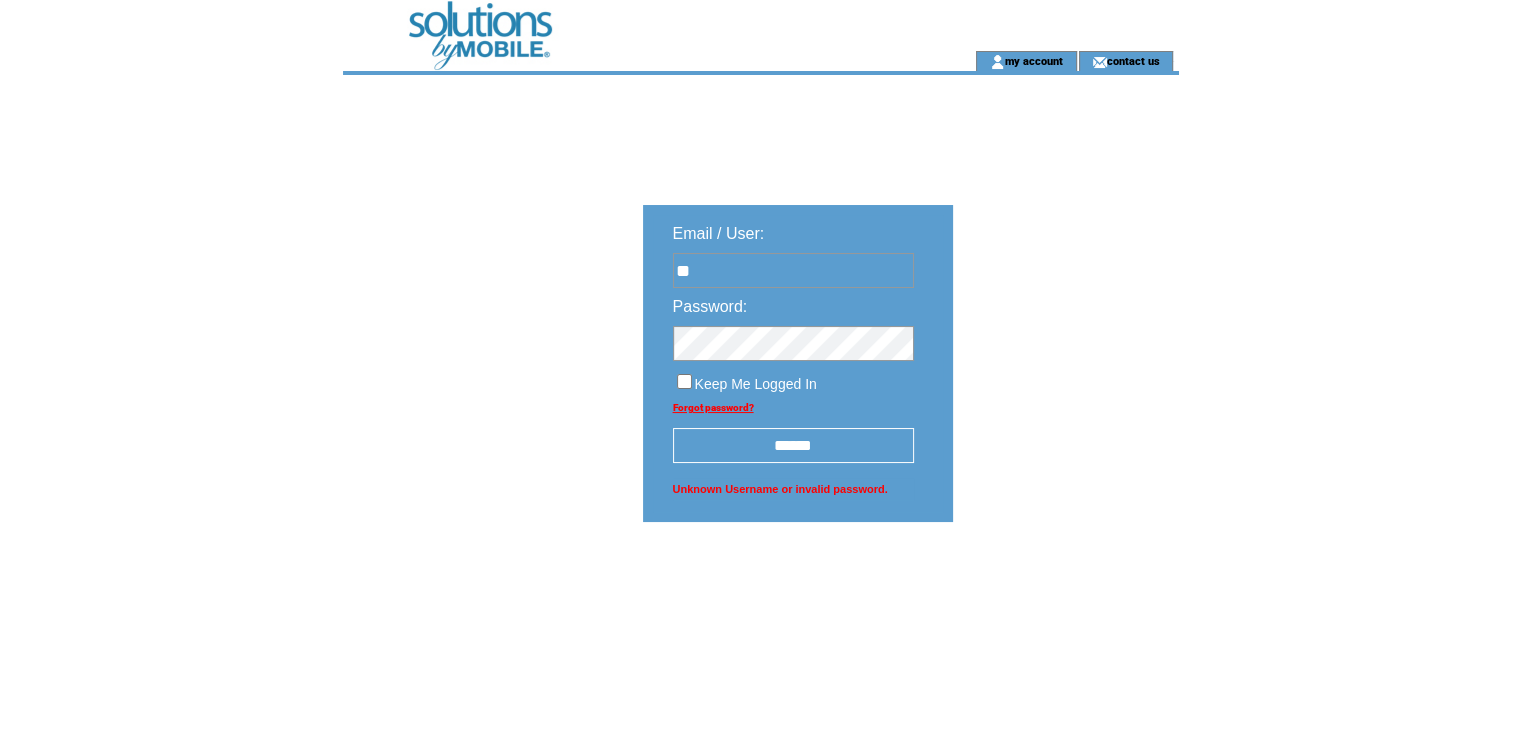 type on "**********" 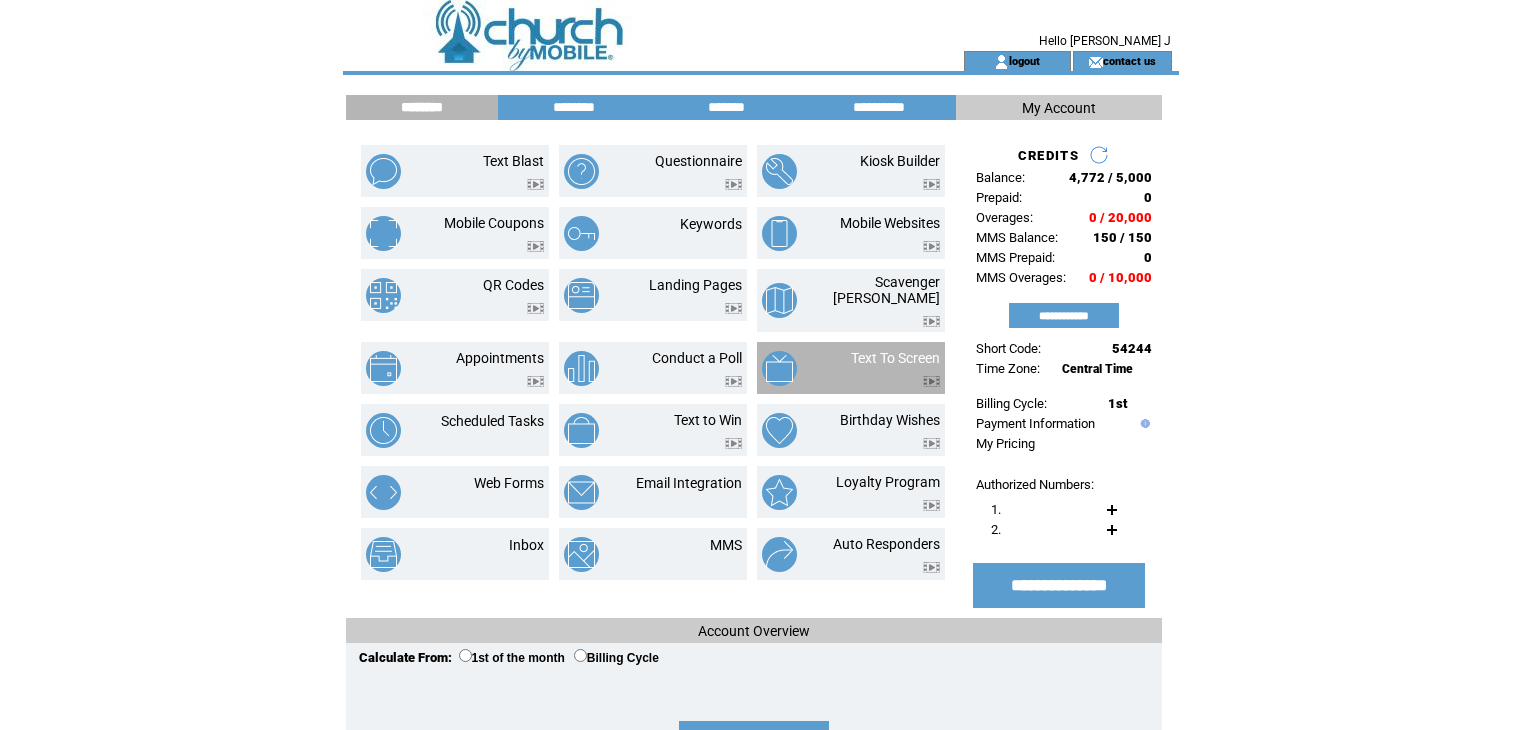 scroll, scrollTop: 0, scrollLeft: 0, axis: both 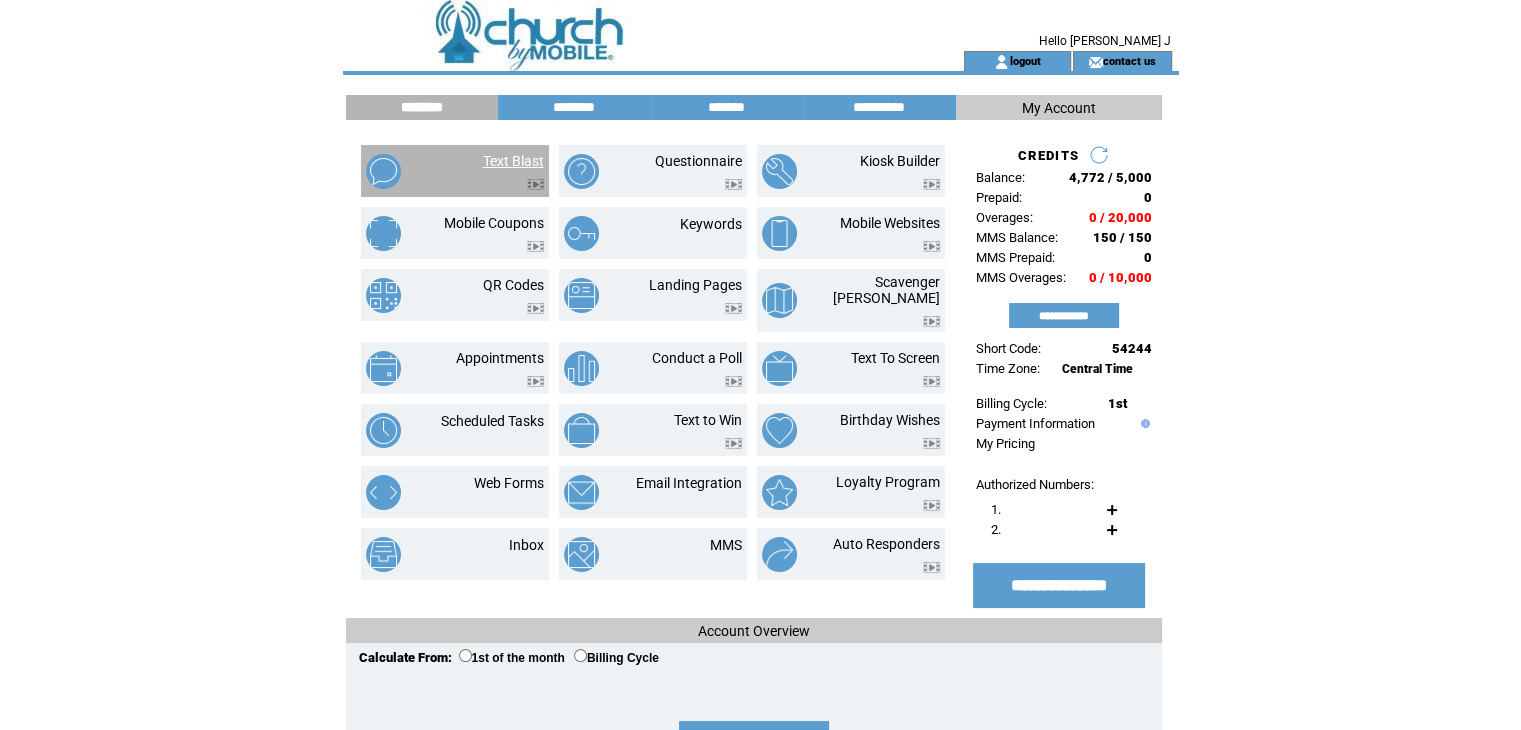 click on "Text Blast" at bounding box center [513, 161] 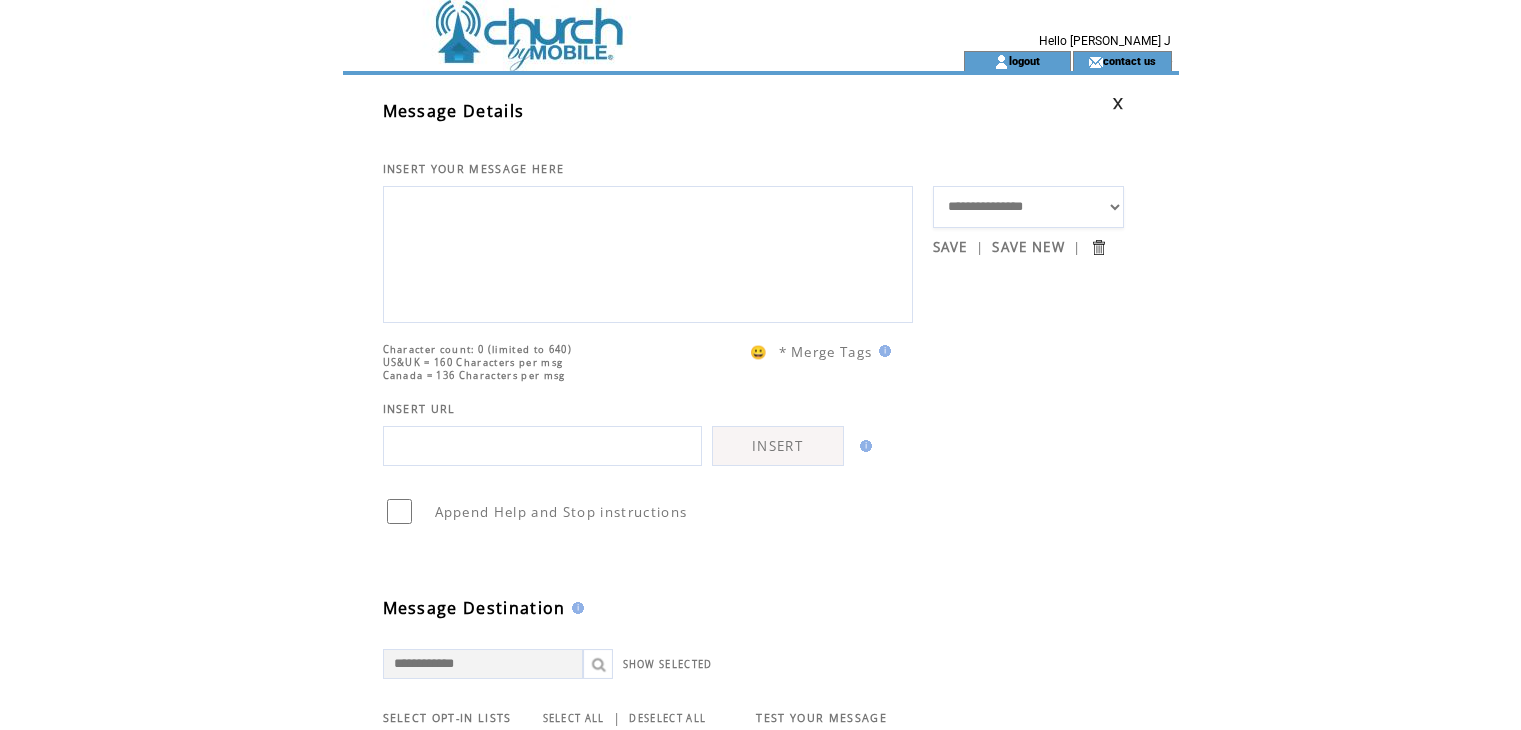 scroll, scrollTop: 0, scrollLeft: 0, axis: both 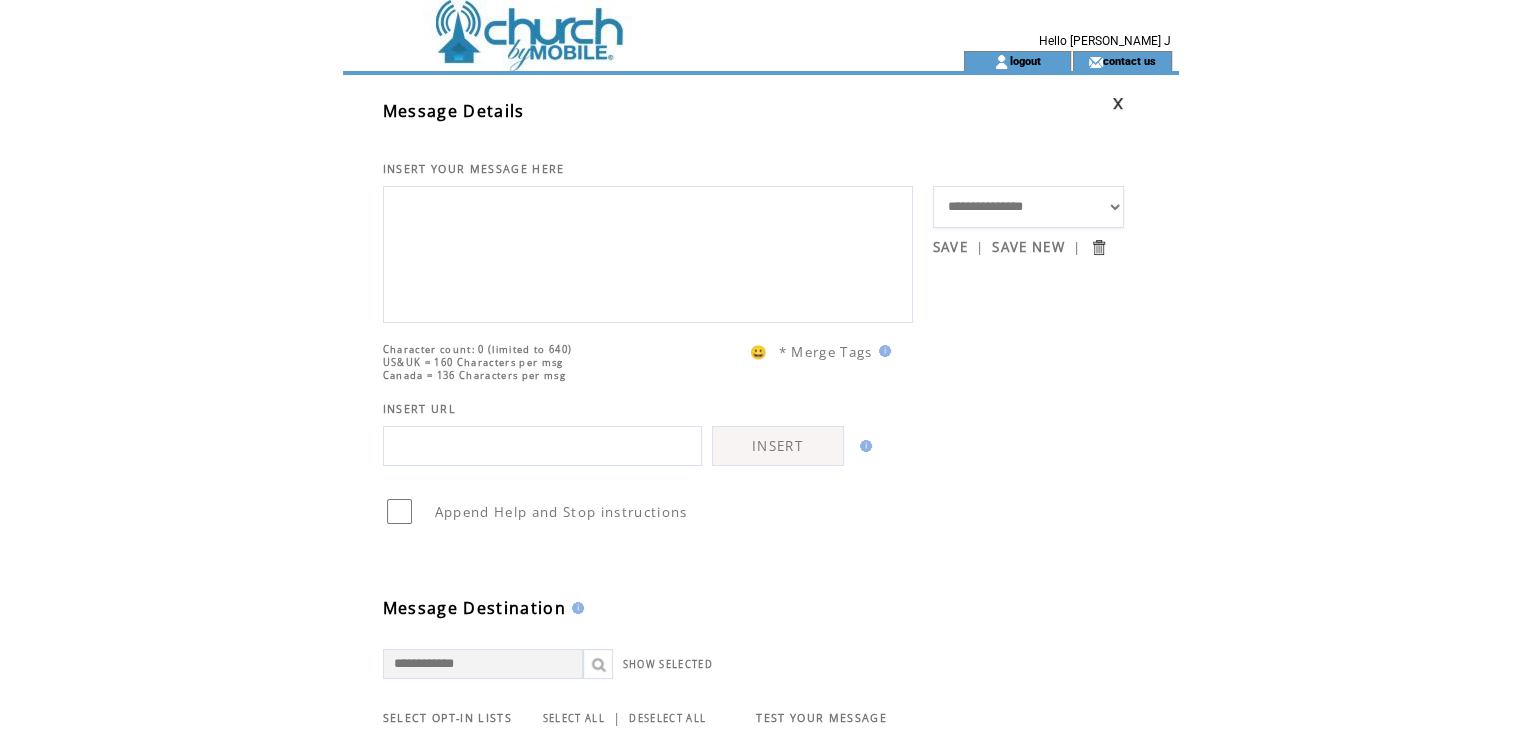 click on "**********" at bounding box center [1029, 207] 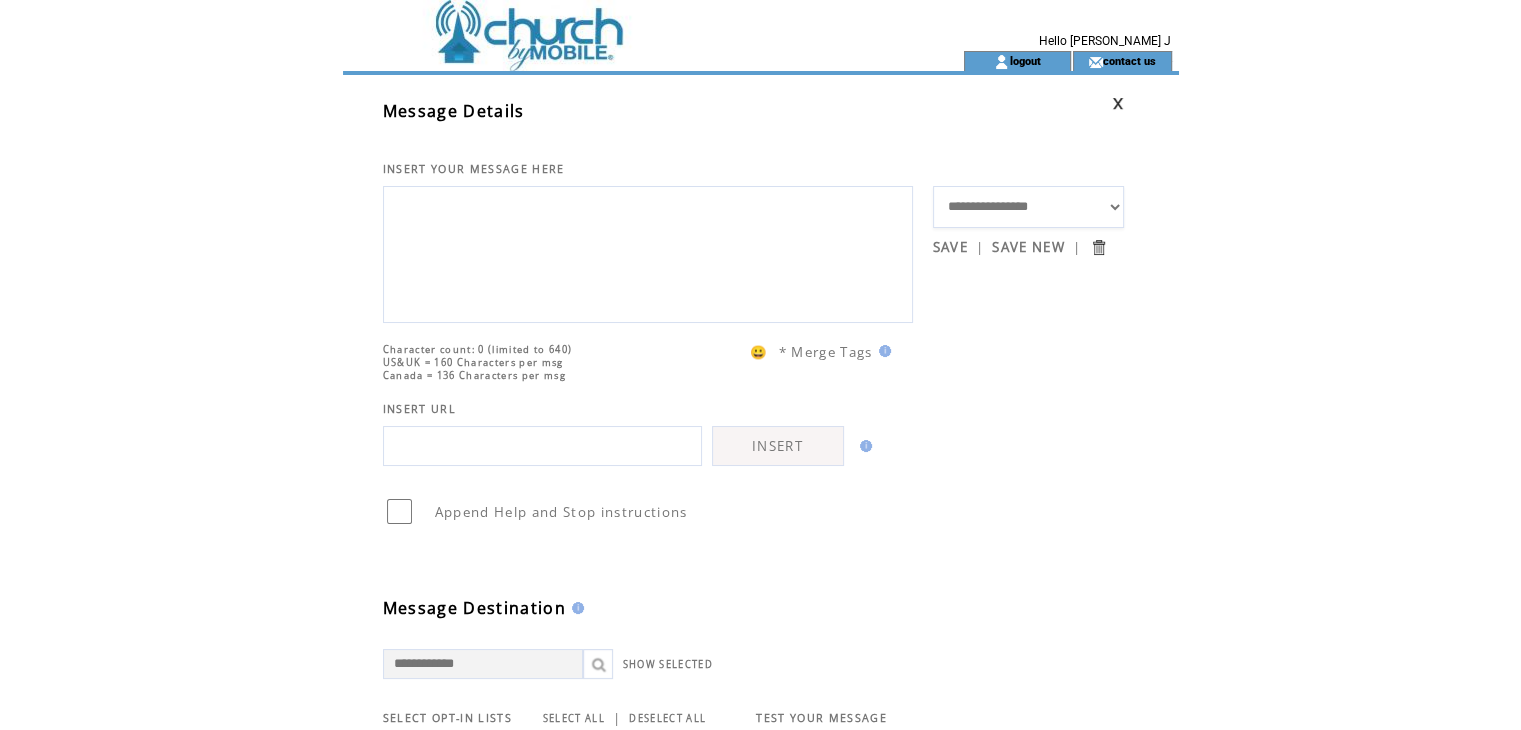 click on "**********" at bounding box center [1029, 207] 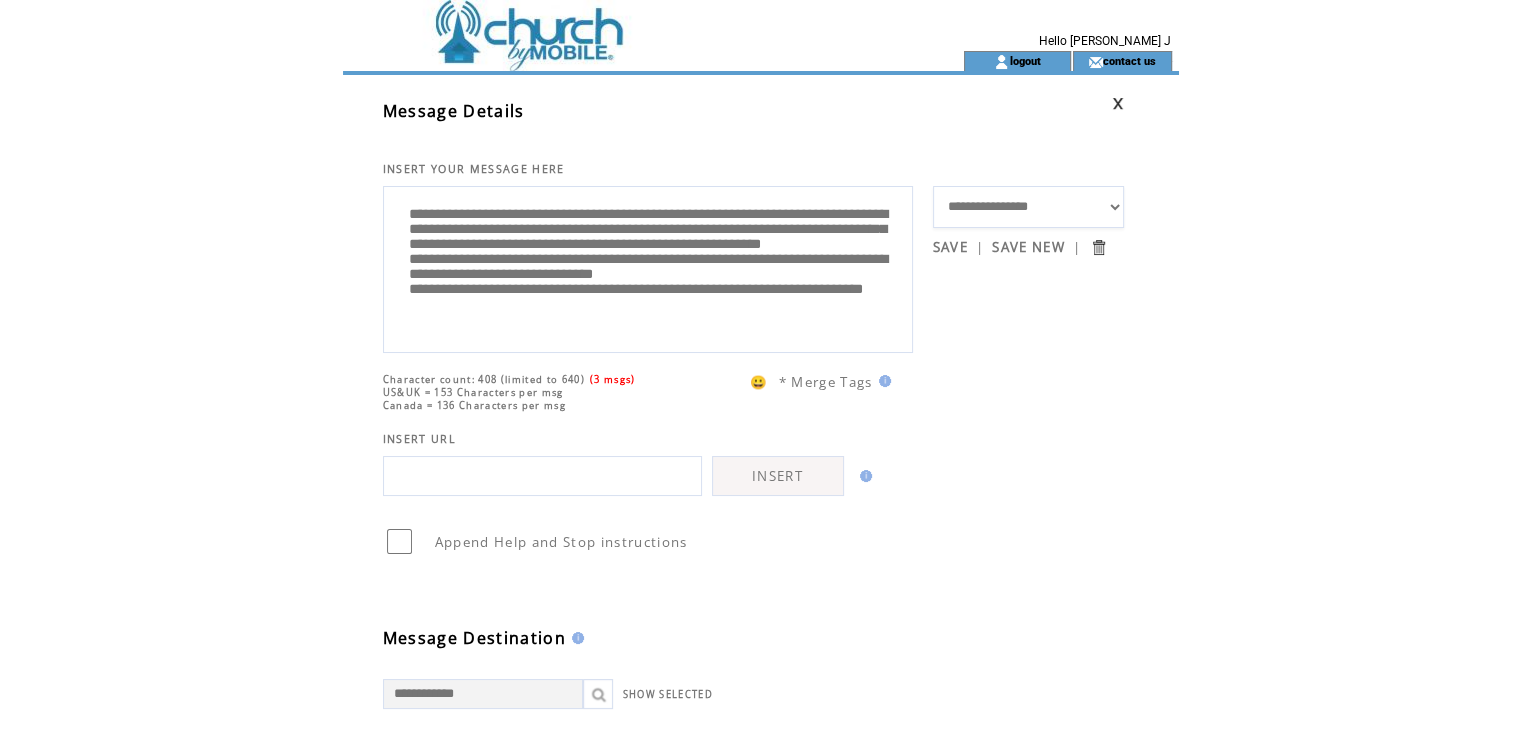 click on "**********" at bounding box center [648, 267] 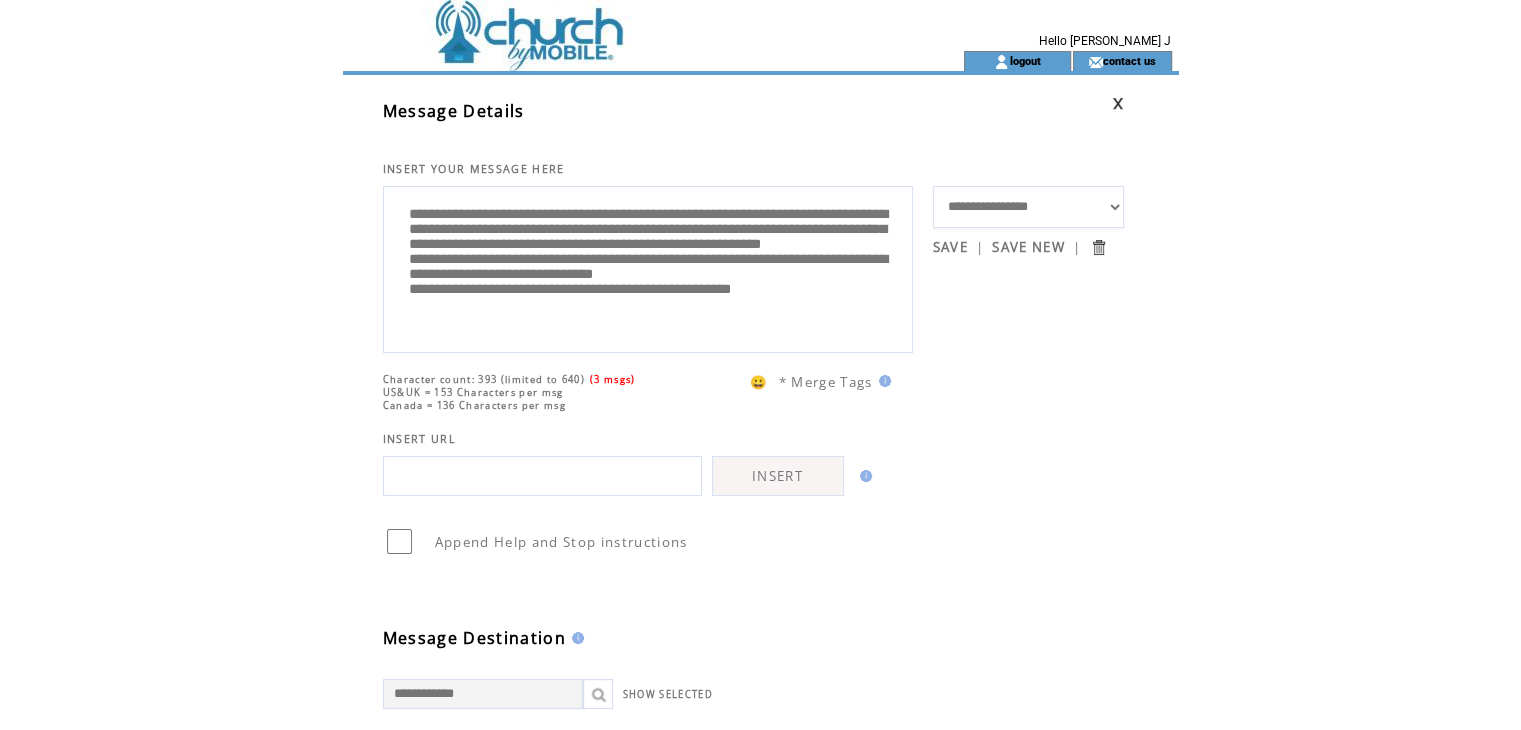 scroll, scrollTop: 40, scrollLeft: 0, axis: vertical 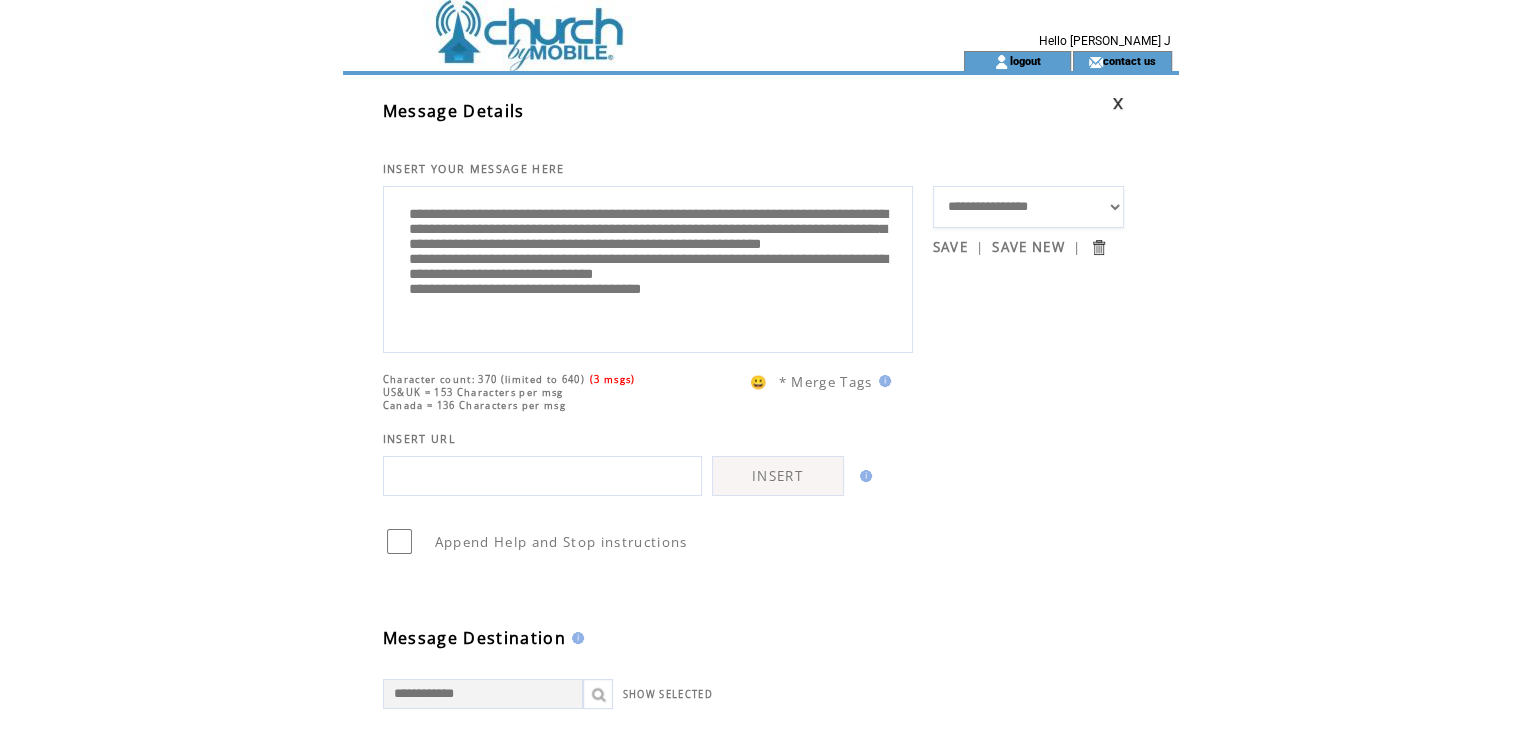 click on "**********" at bounding box center [648, 267] 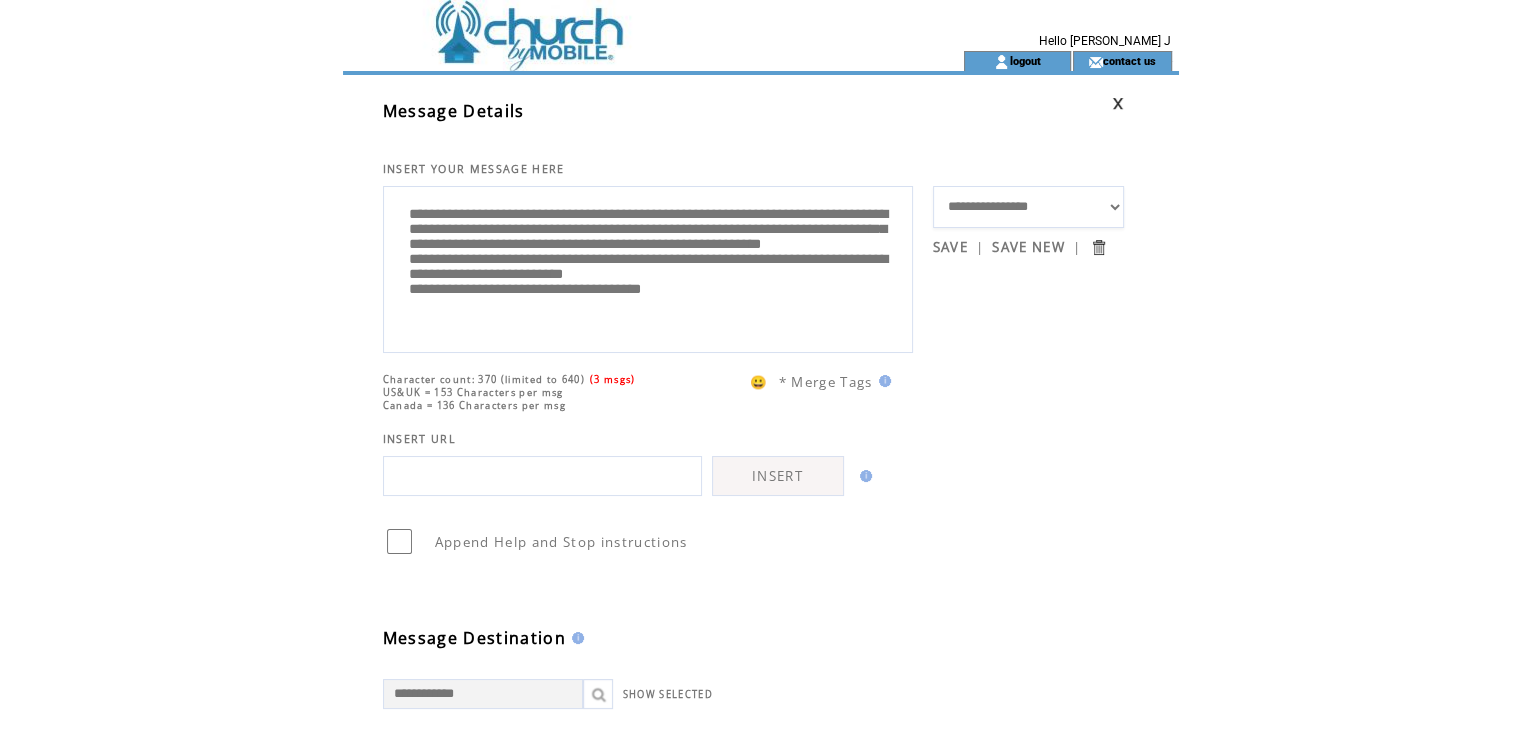 scroll, scrollTop: 20, scrollLeft: 0, axis: vertical 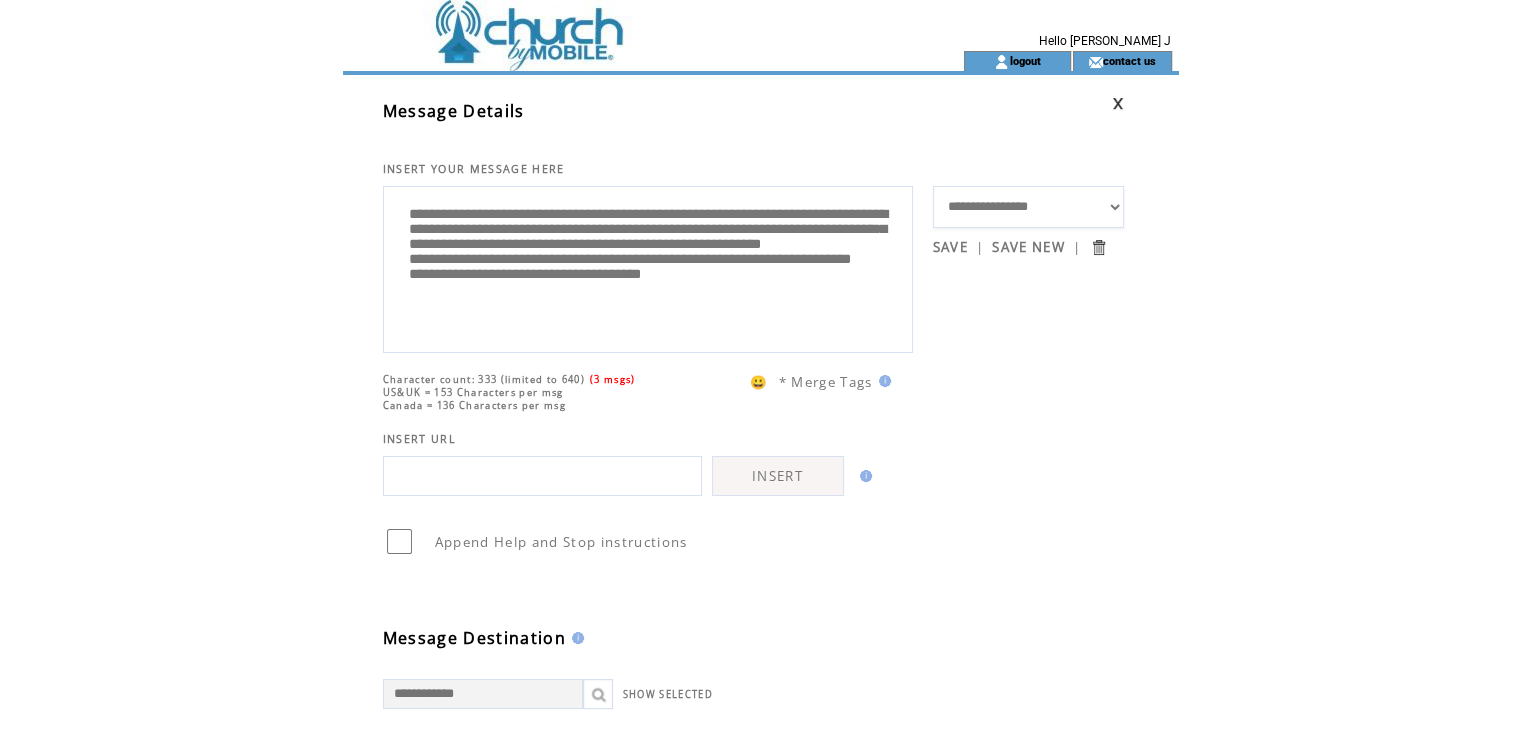 type on "**********" 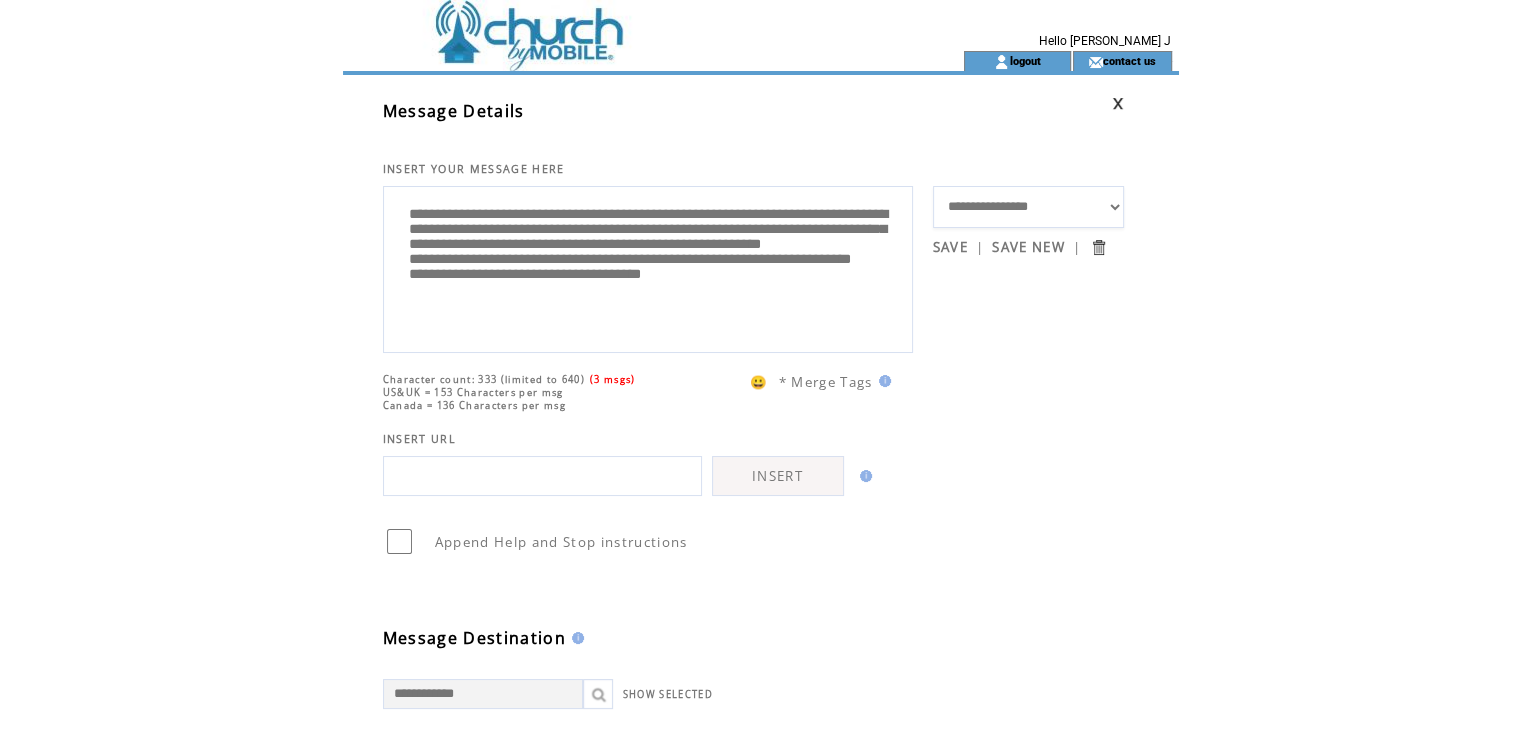 click at bounding box center [542, 476] 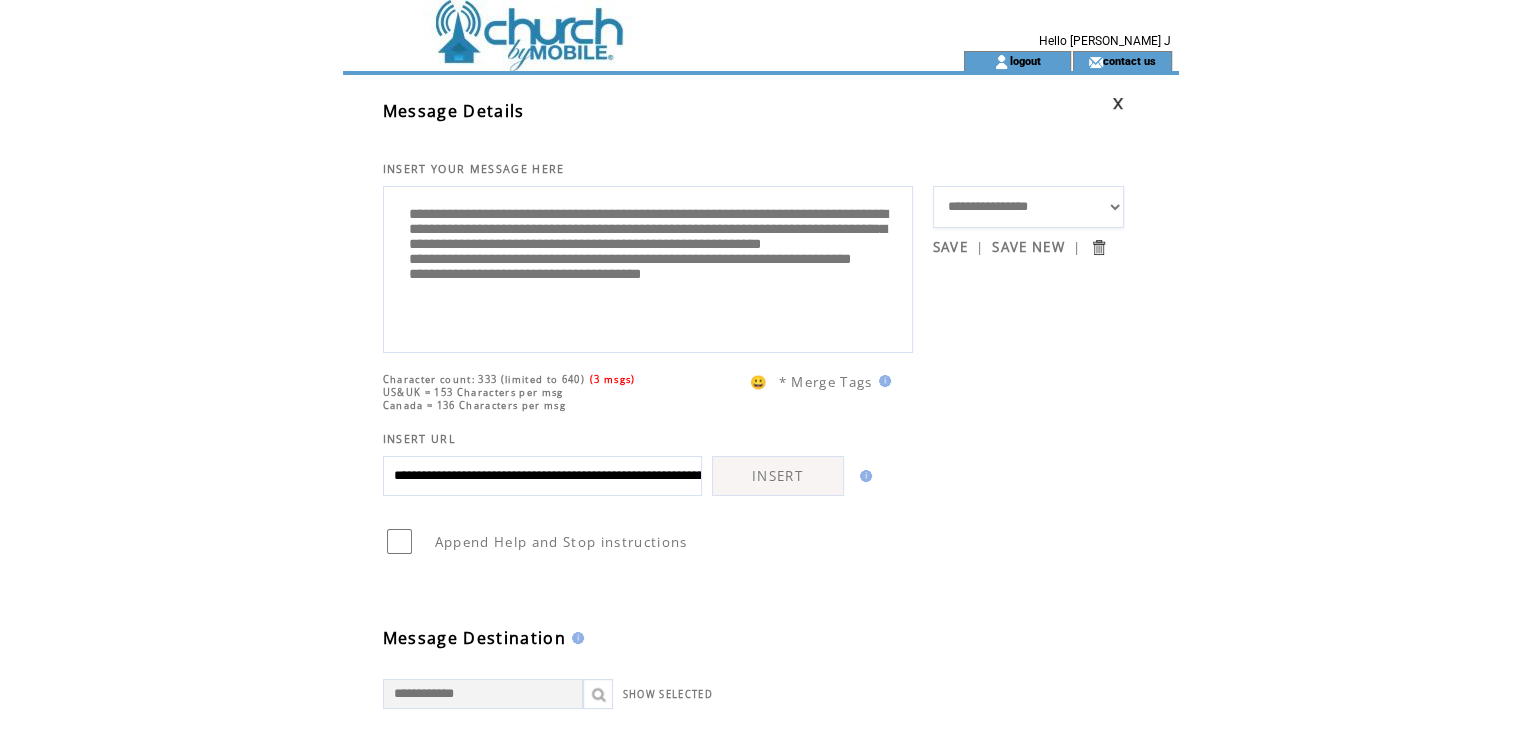 scroll, scrollTop: 0, scrollLeft: 381, axis: horizontal 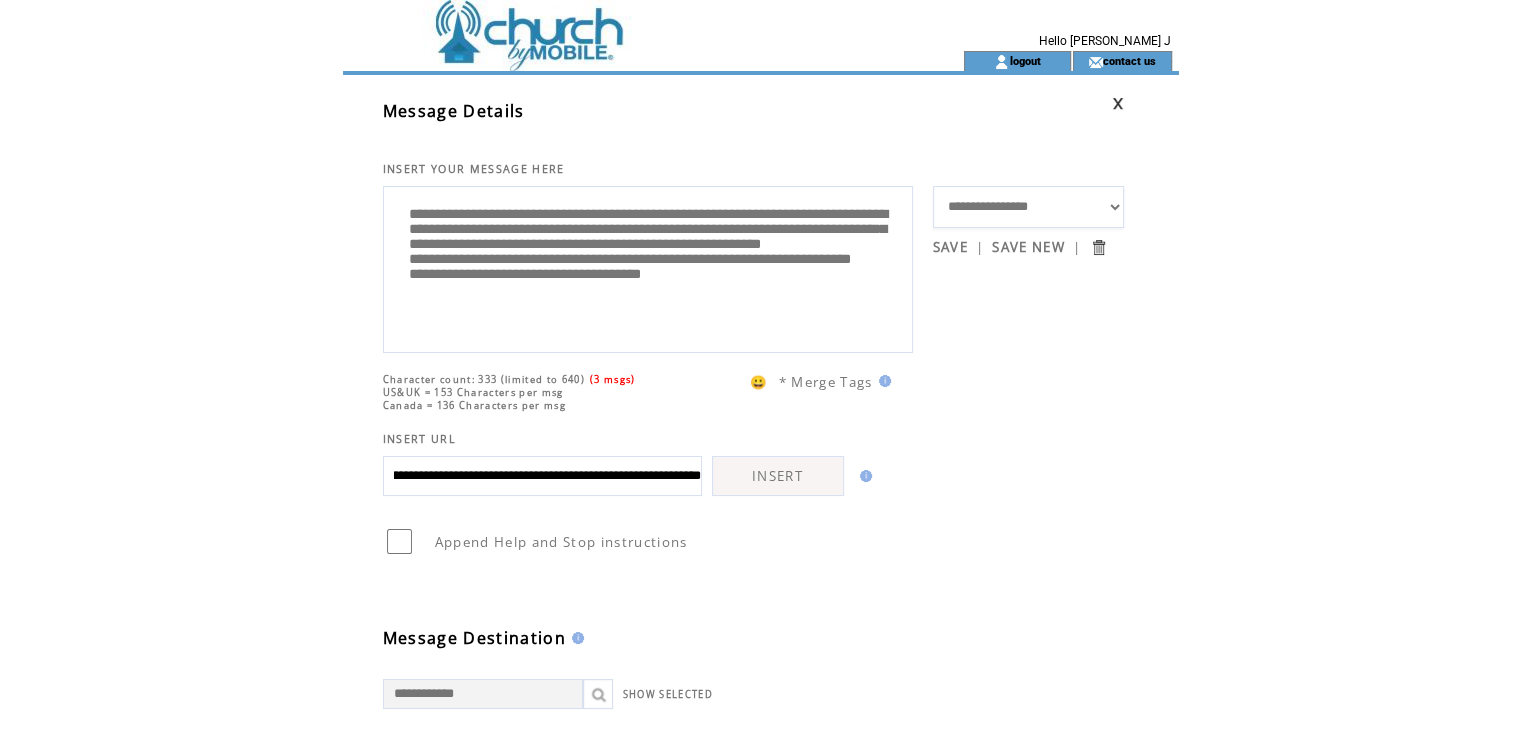 type on "**********" 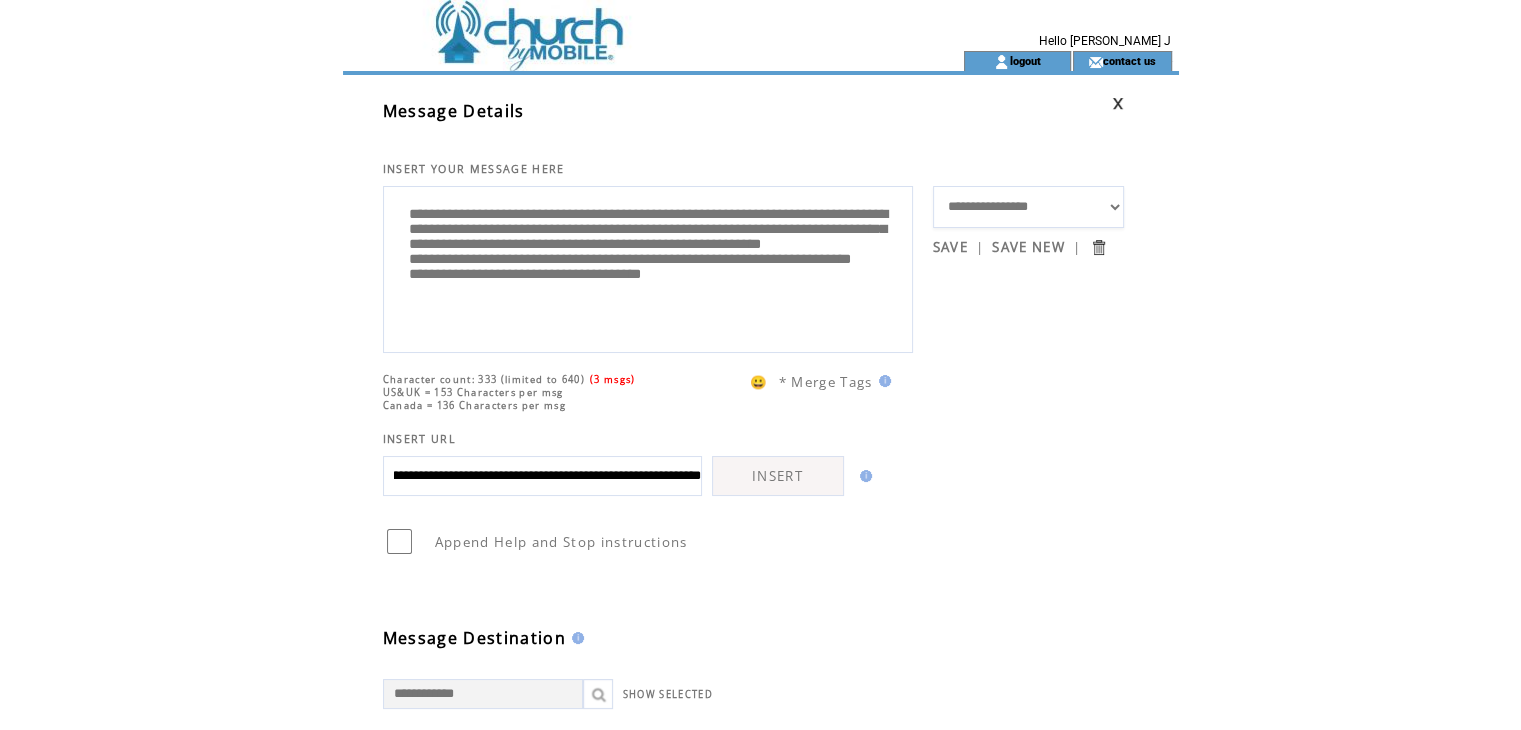 scroll, scrollTop: 0, scrollLeft: 0, axis: both 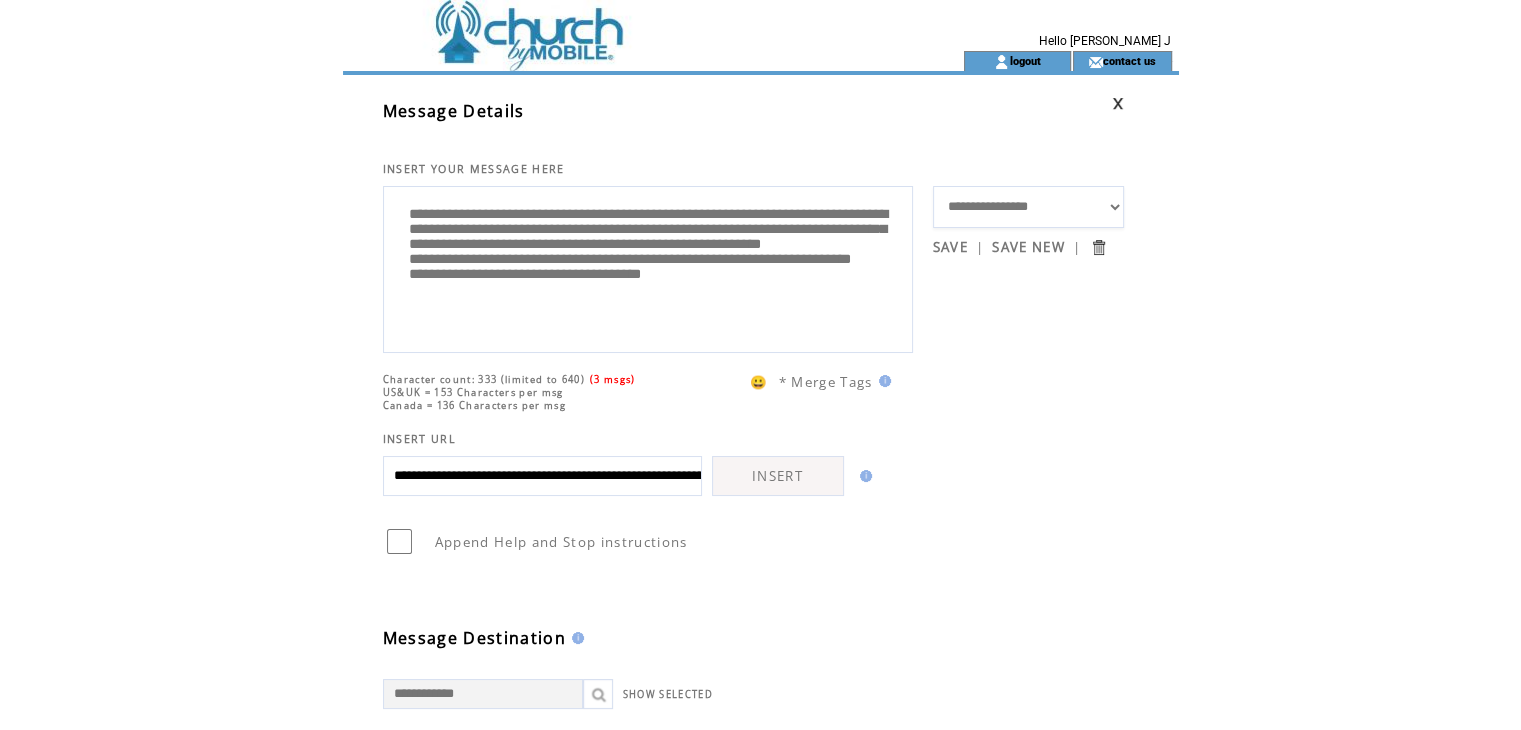 click on "INSERT" at bounding box center [778, 476] 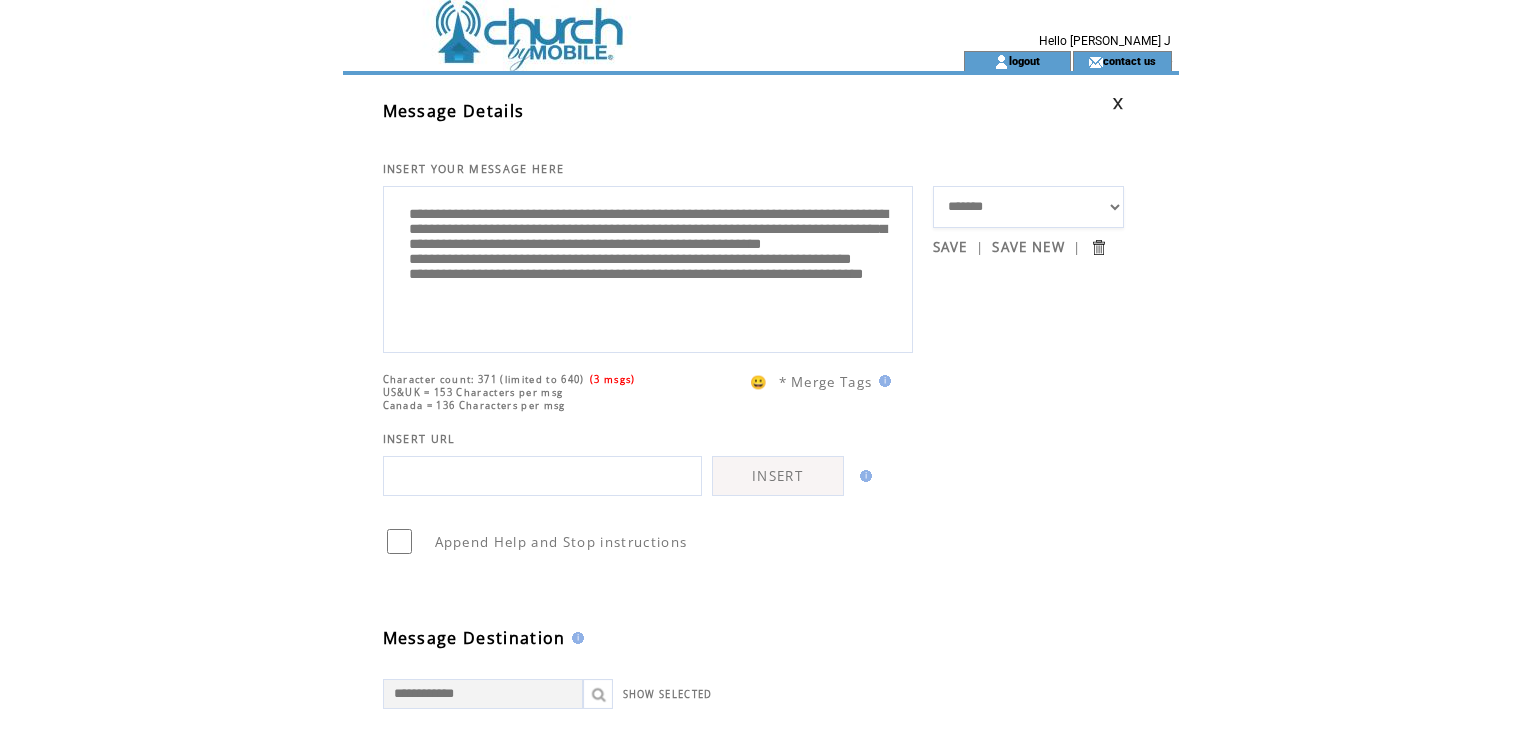 scroll, scrollTop: 0, scrollLeft: 0, axis: both 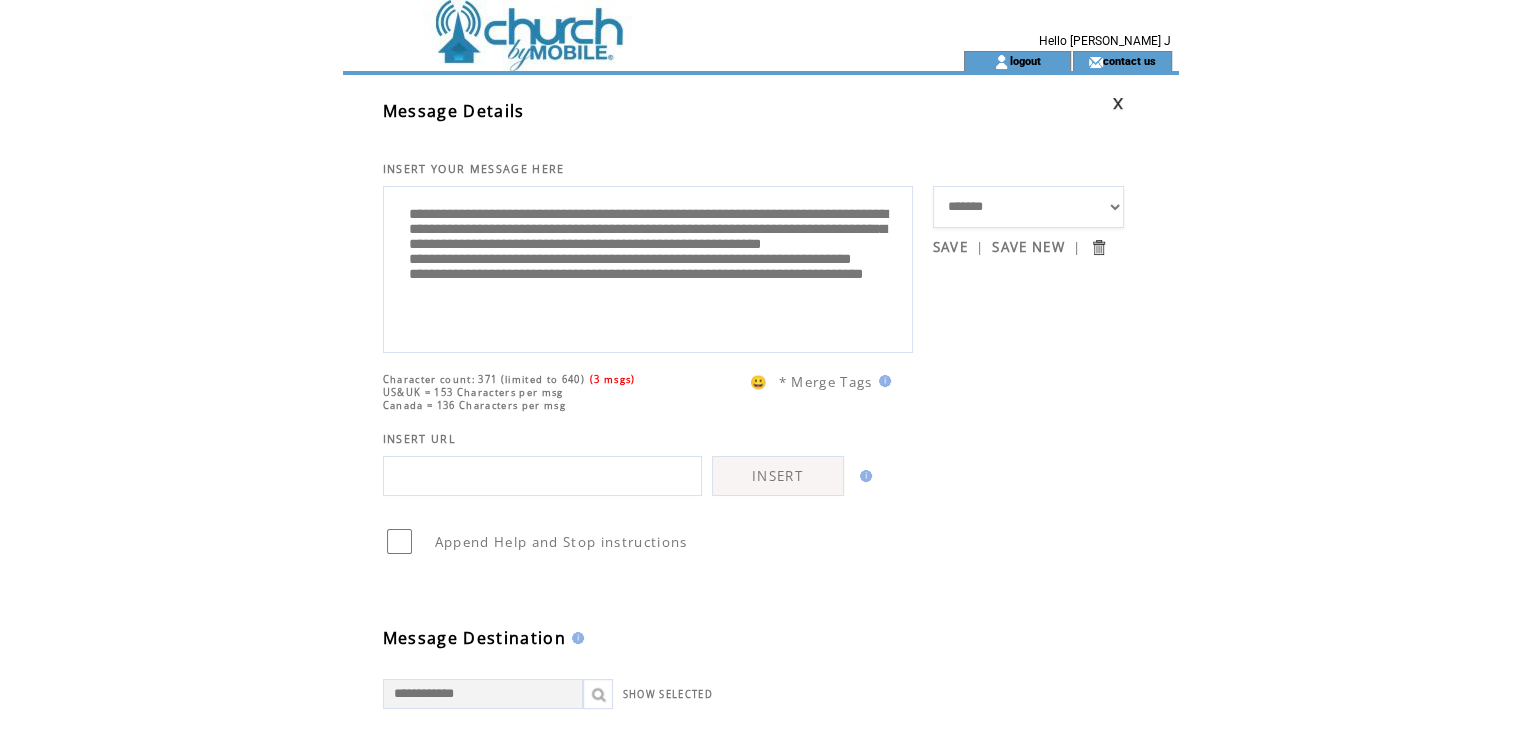 drag, startPoint x: 743, startPoint y: 325, endPoint x: 410, endPoint y: 333, distance: 333.09607 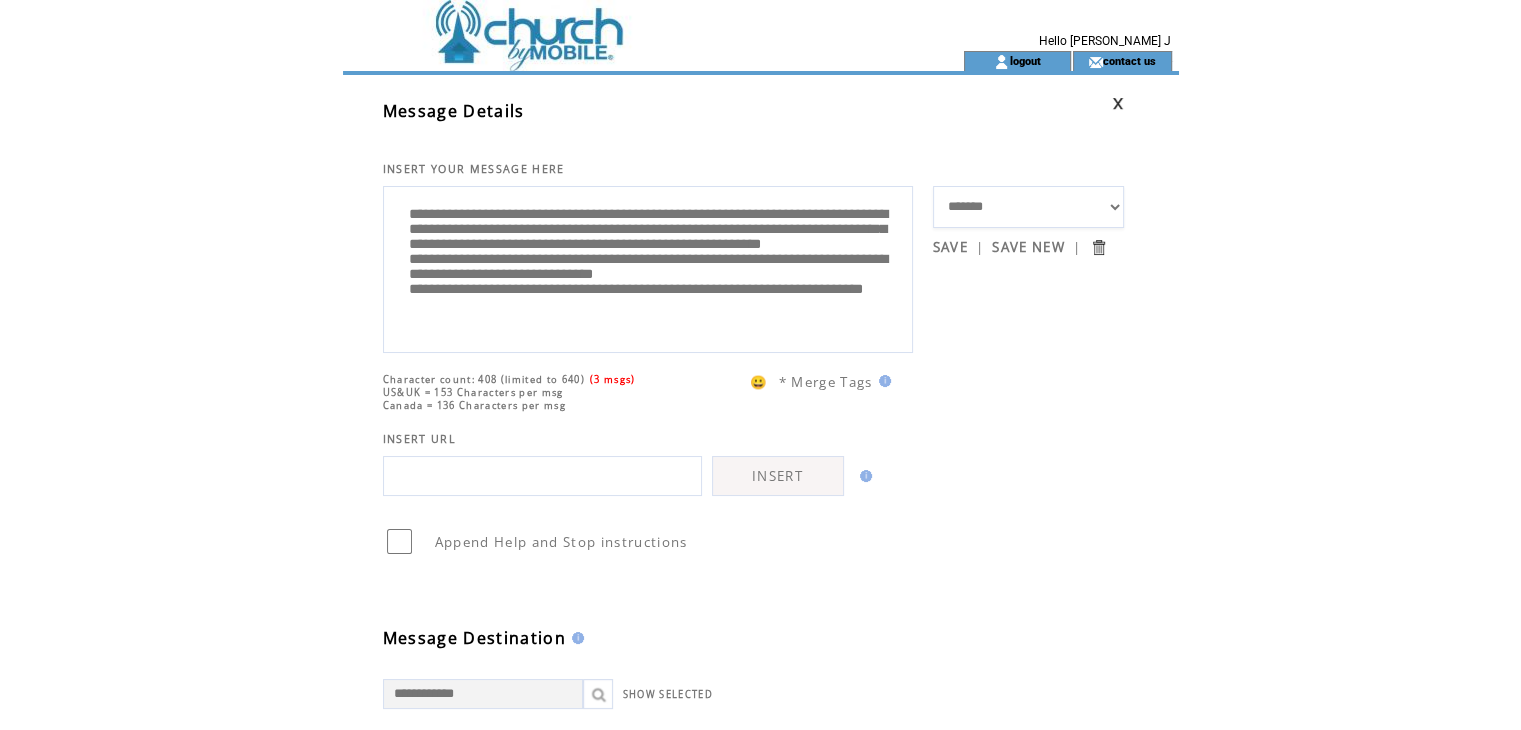 scroll, scrollTop: 60, scrollLeft: 0, axis: vertical 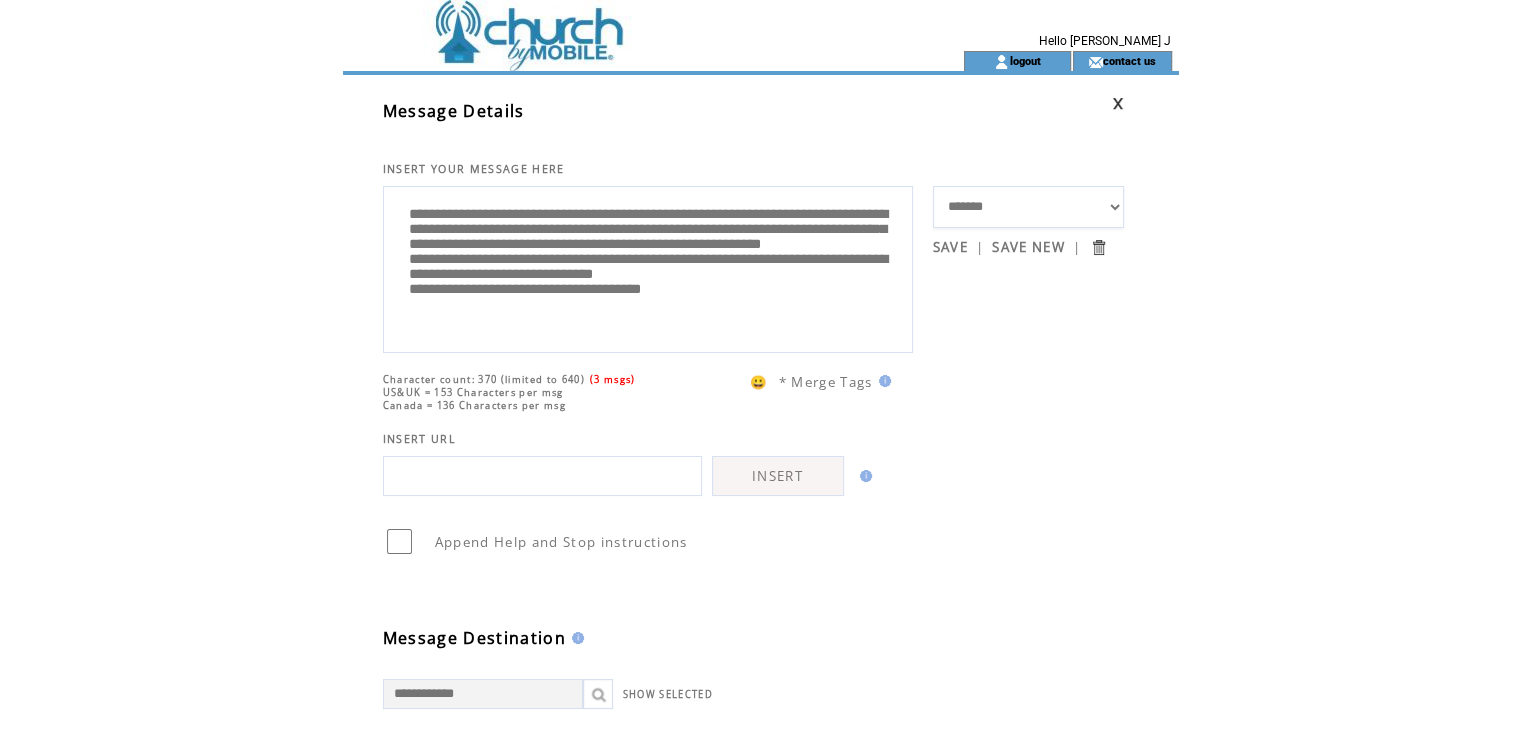 type on "**********" 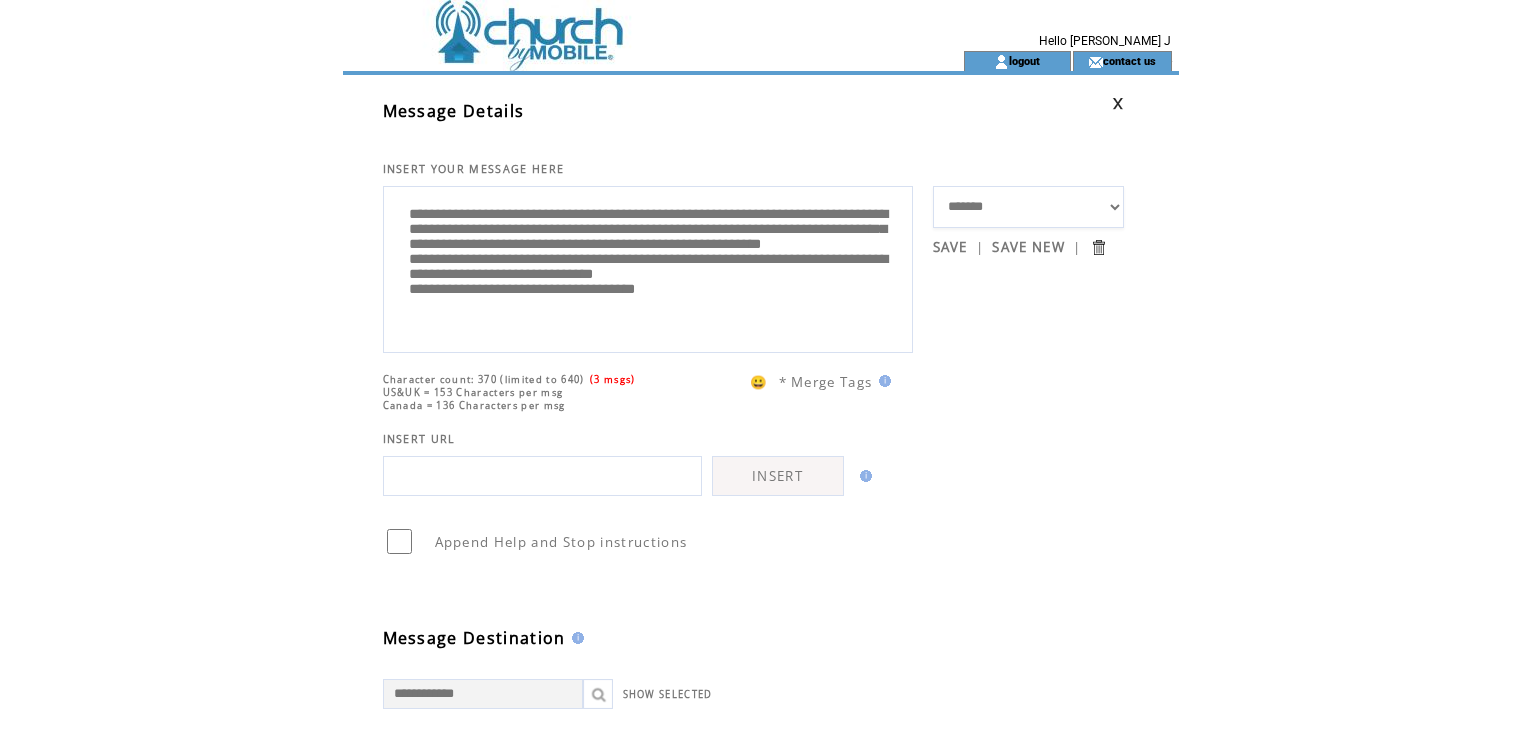 scroll, scrollTop: 0, scrollLeft: 0, axis: both 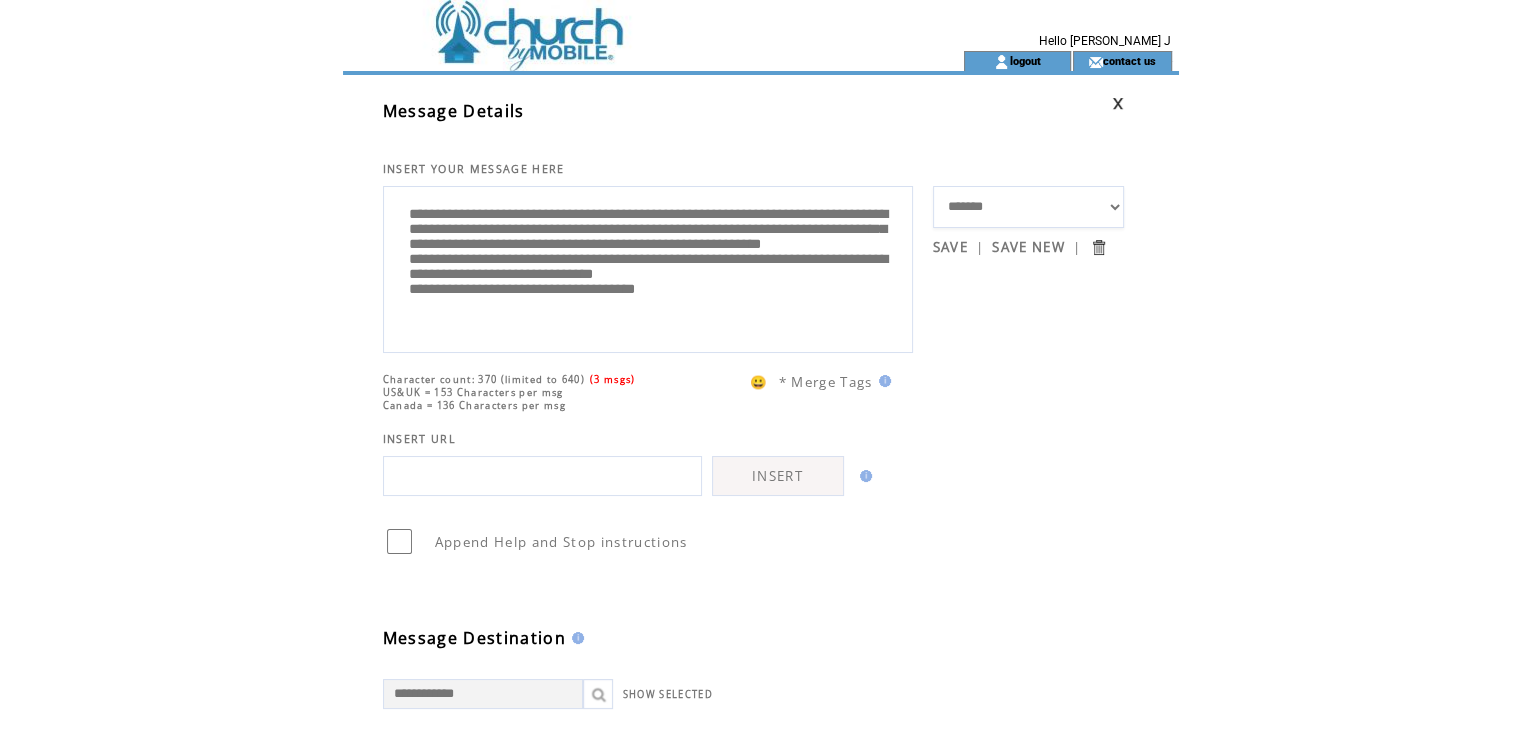 click at bounding box center (542, 476) 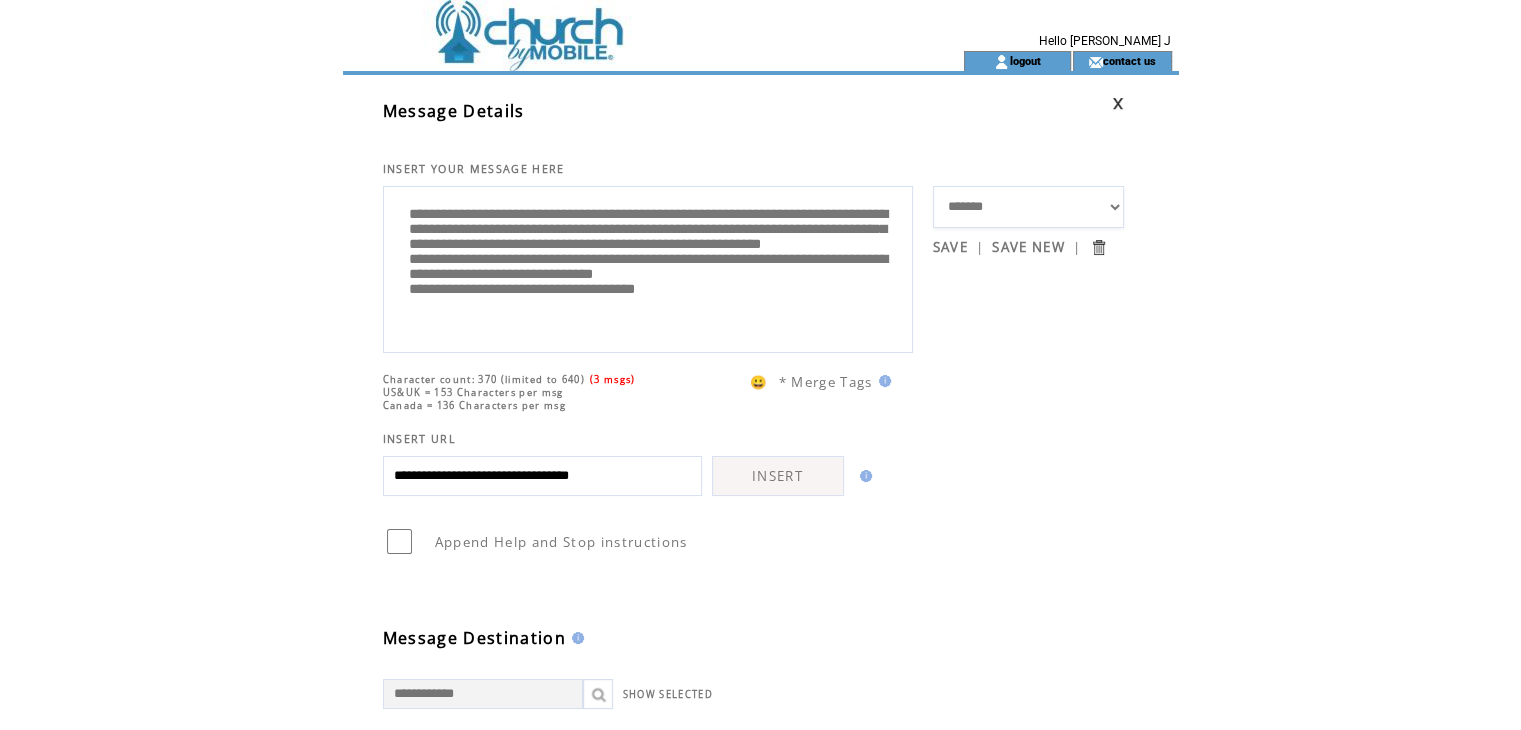 type on "**********" 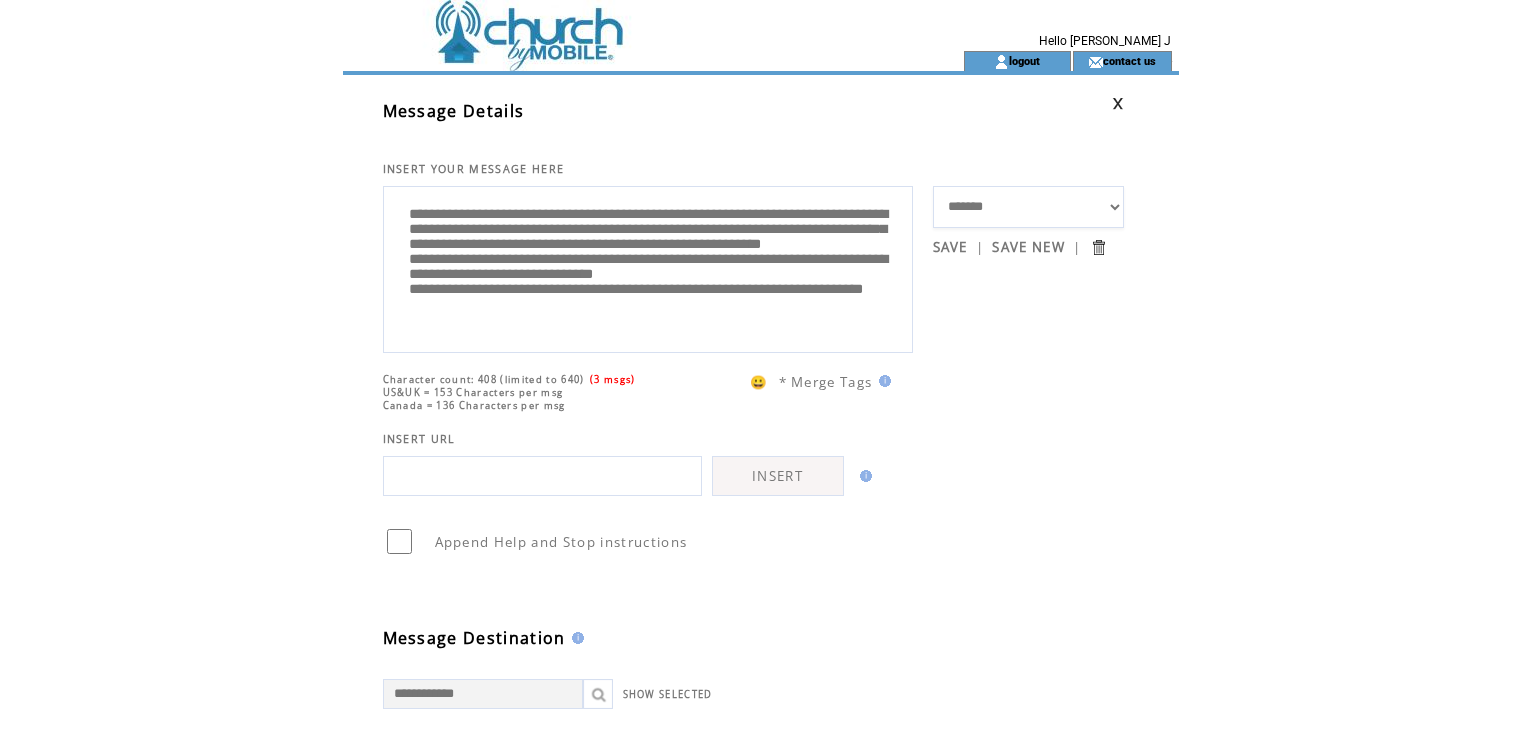 scroll, scrollTop: 0, scrollLeft: 0, axis: both 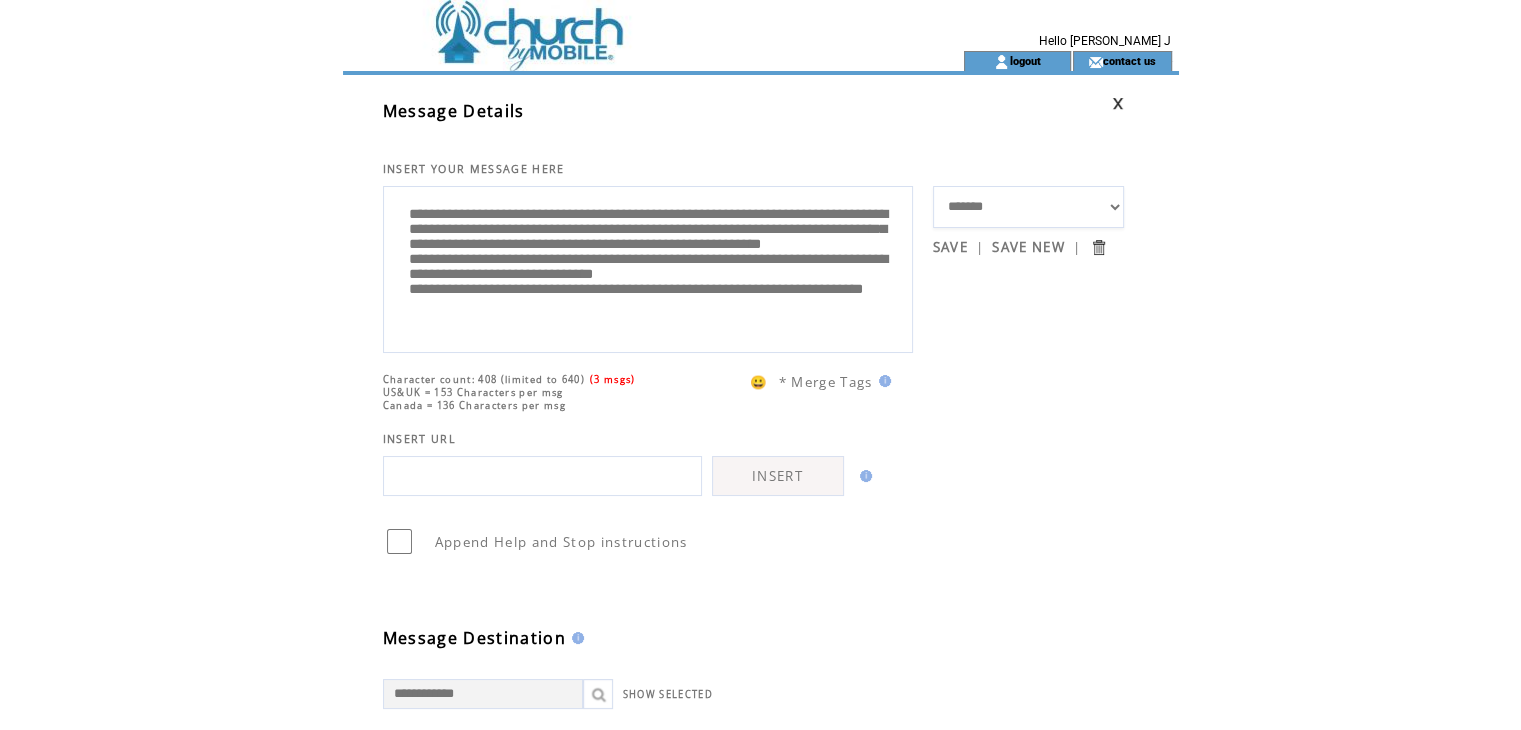 drag, startPoint x: 732, startPoint y: 313, endPoint x: 395, endPoint y: 325, distance: 337.2136 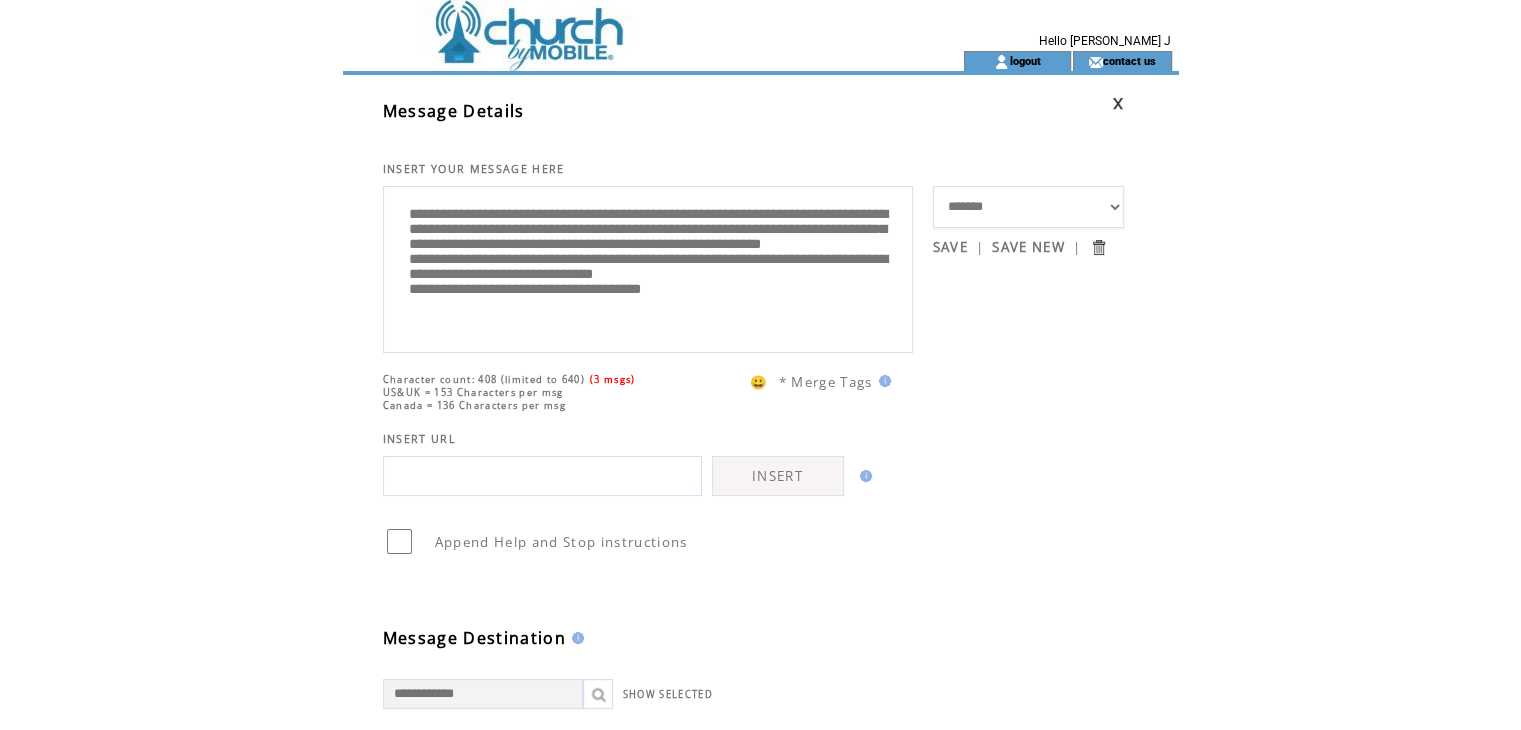 scroll, scrollTop: 40, scrollLeft: 0, axis: vertical 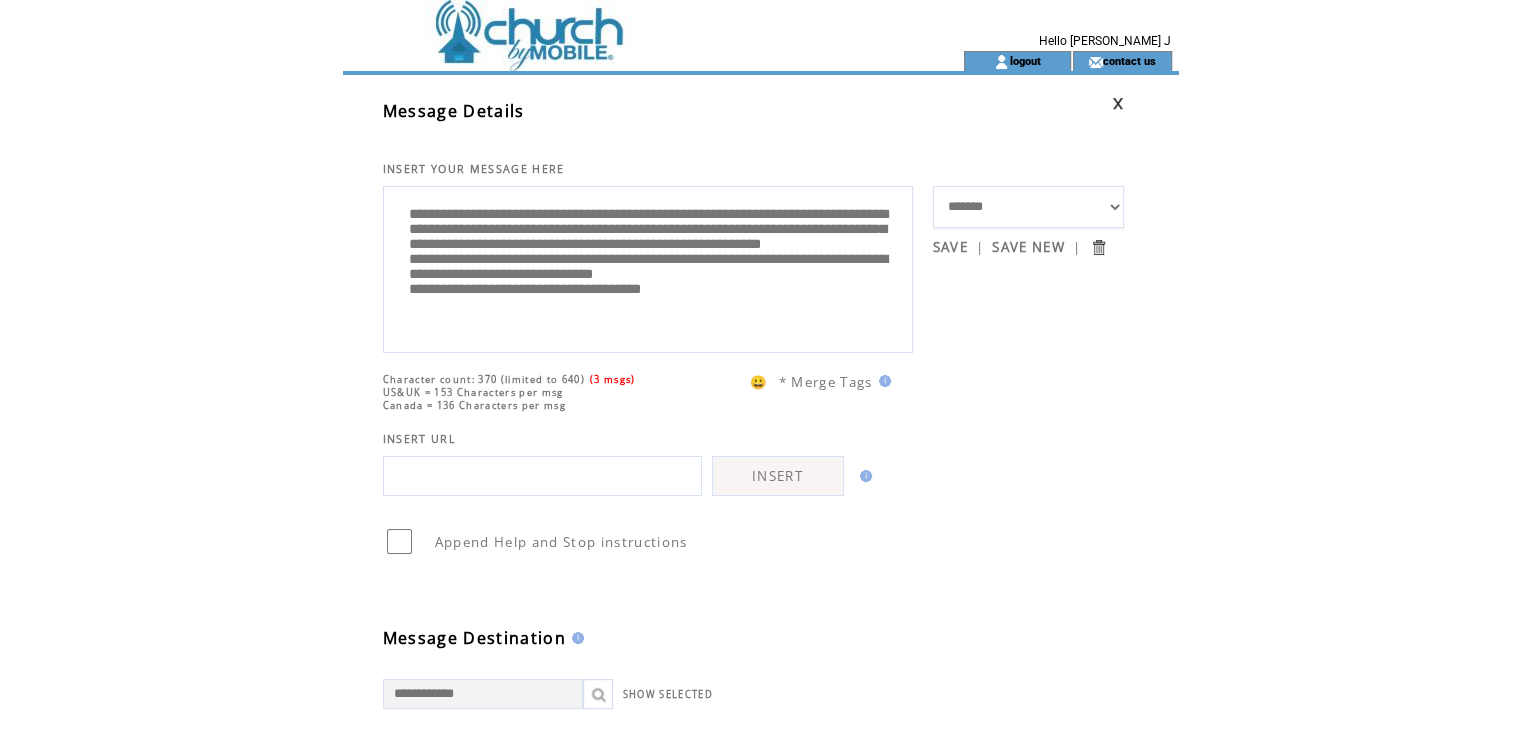 click on "**********" at bounding box center [648, 267] 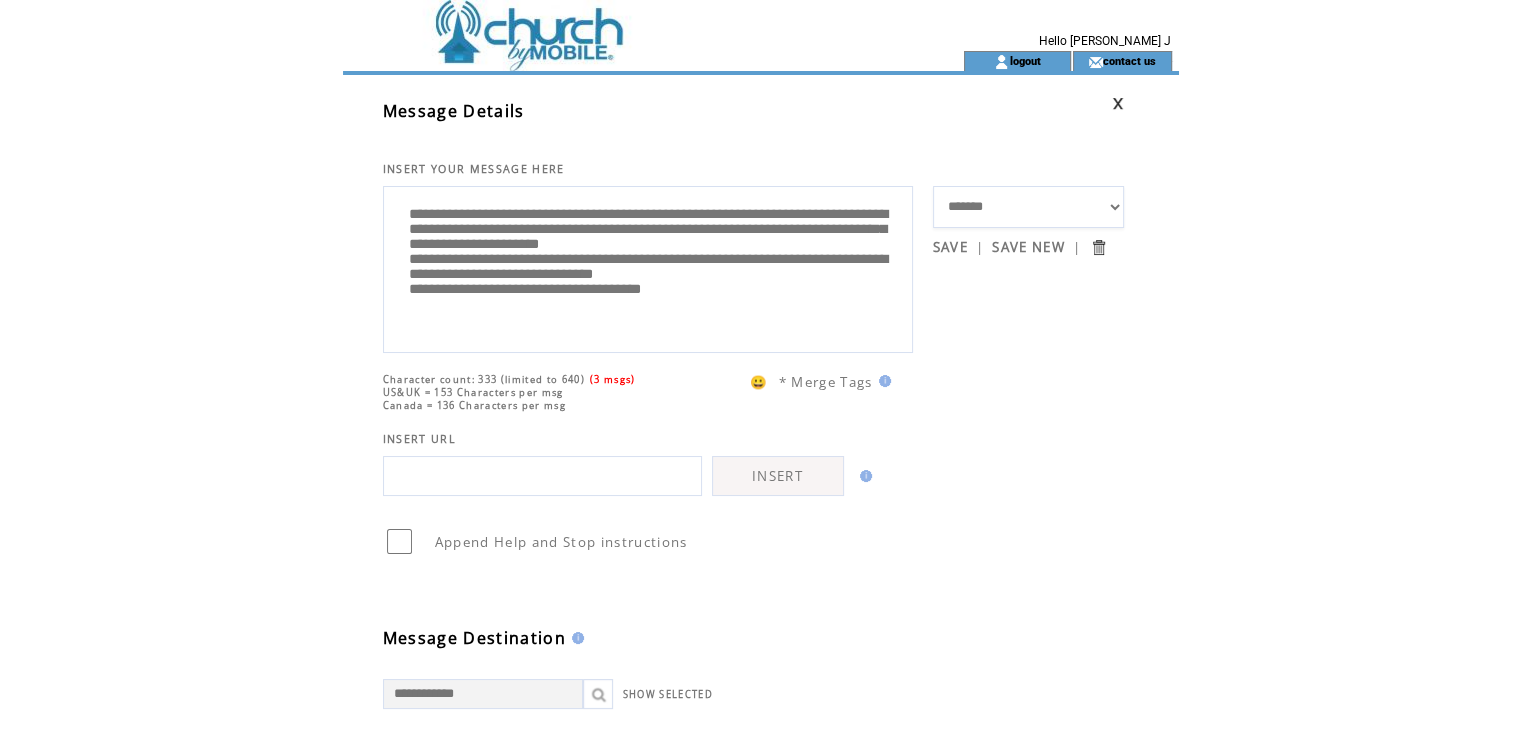 paste on "**********" 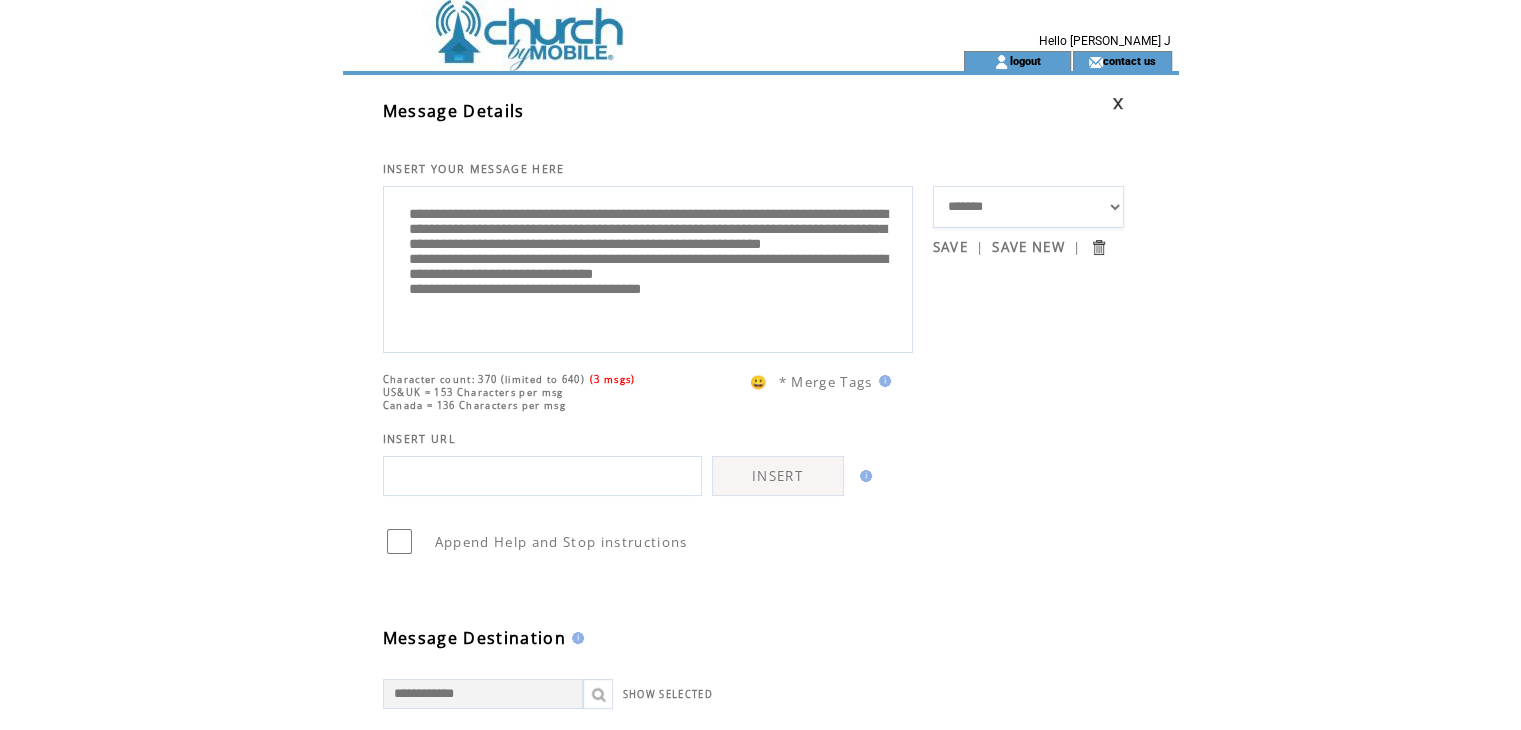 type on "**********" 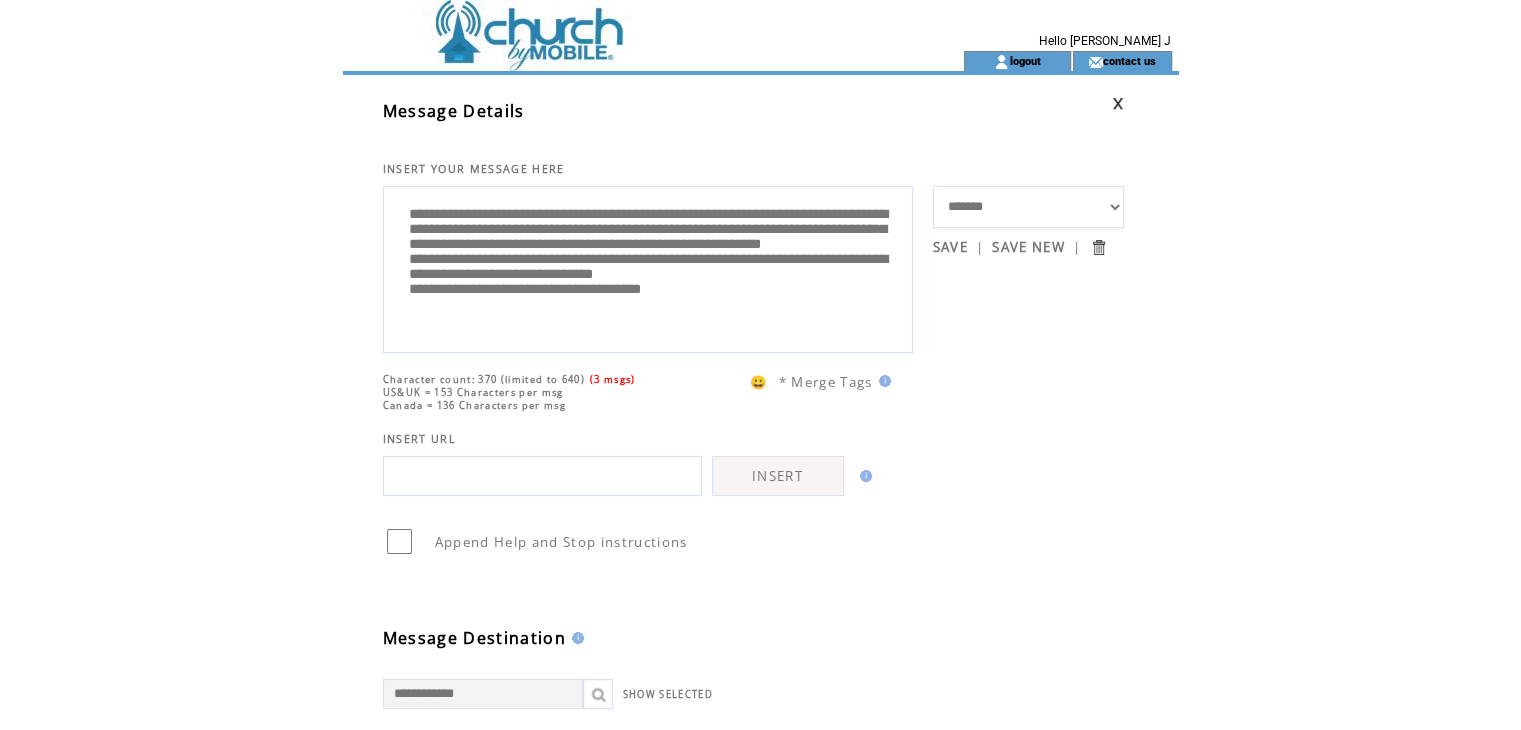 click on "SAVE" at bounding box center [950, 247] 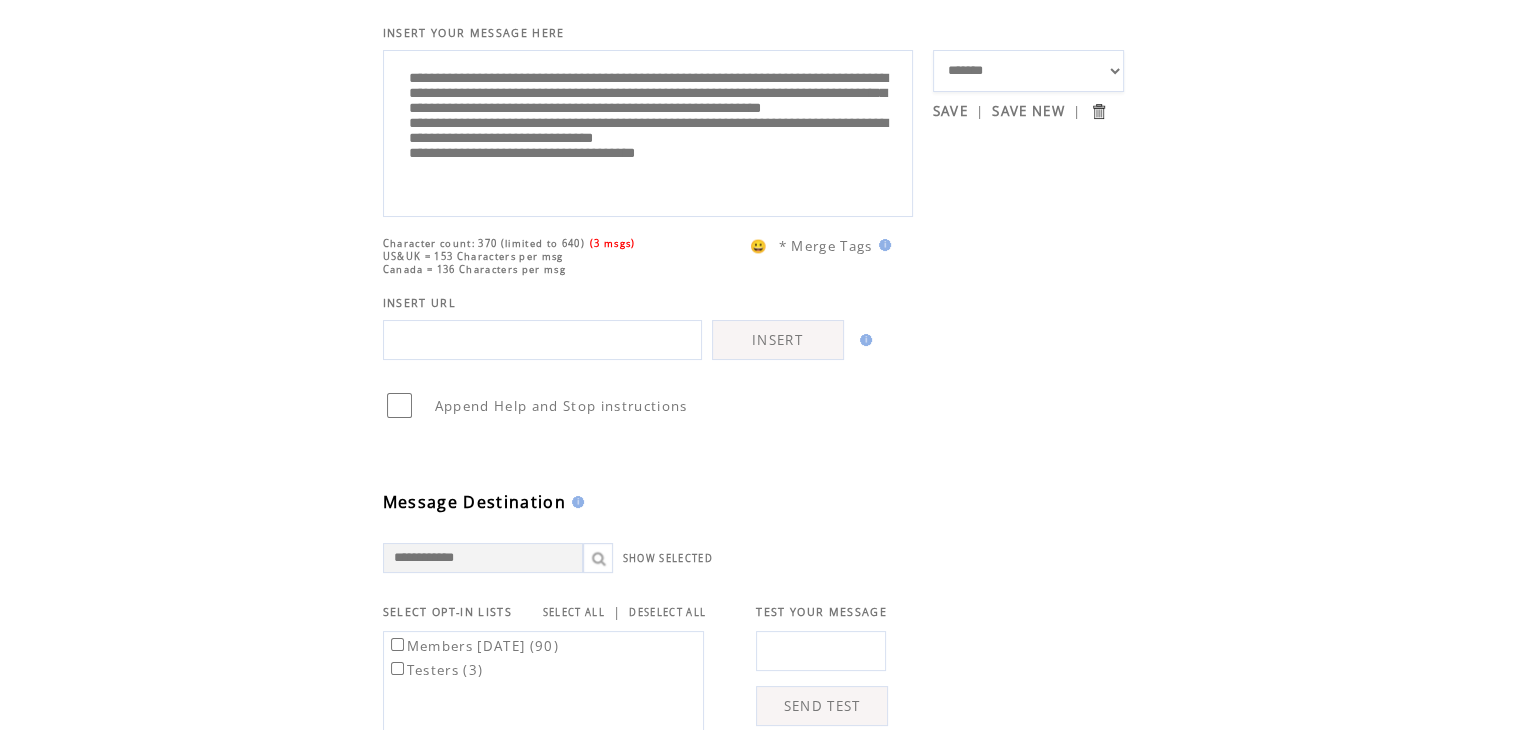 scroll, scrollTop: 139, scrollLeft: 0, axis: vertical 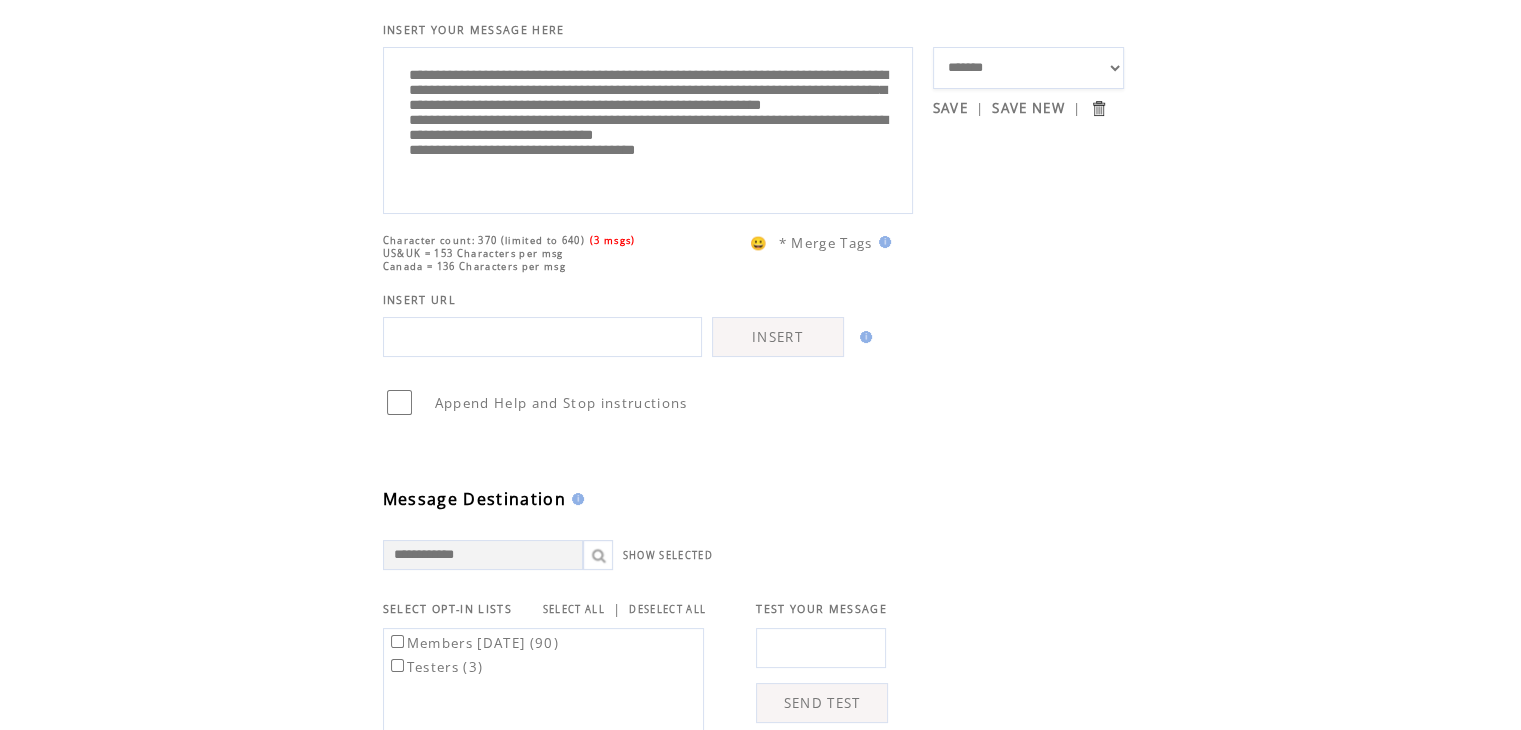 click at bounding box center [821, 648] 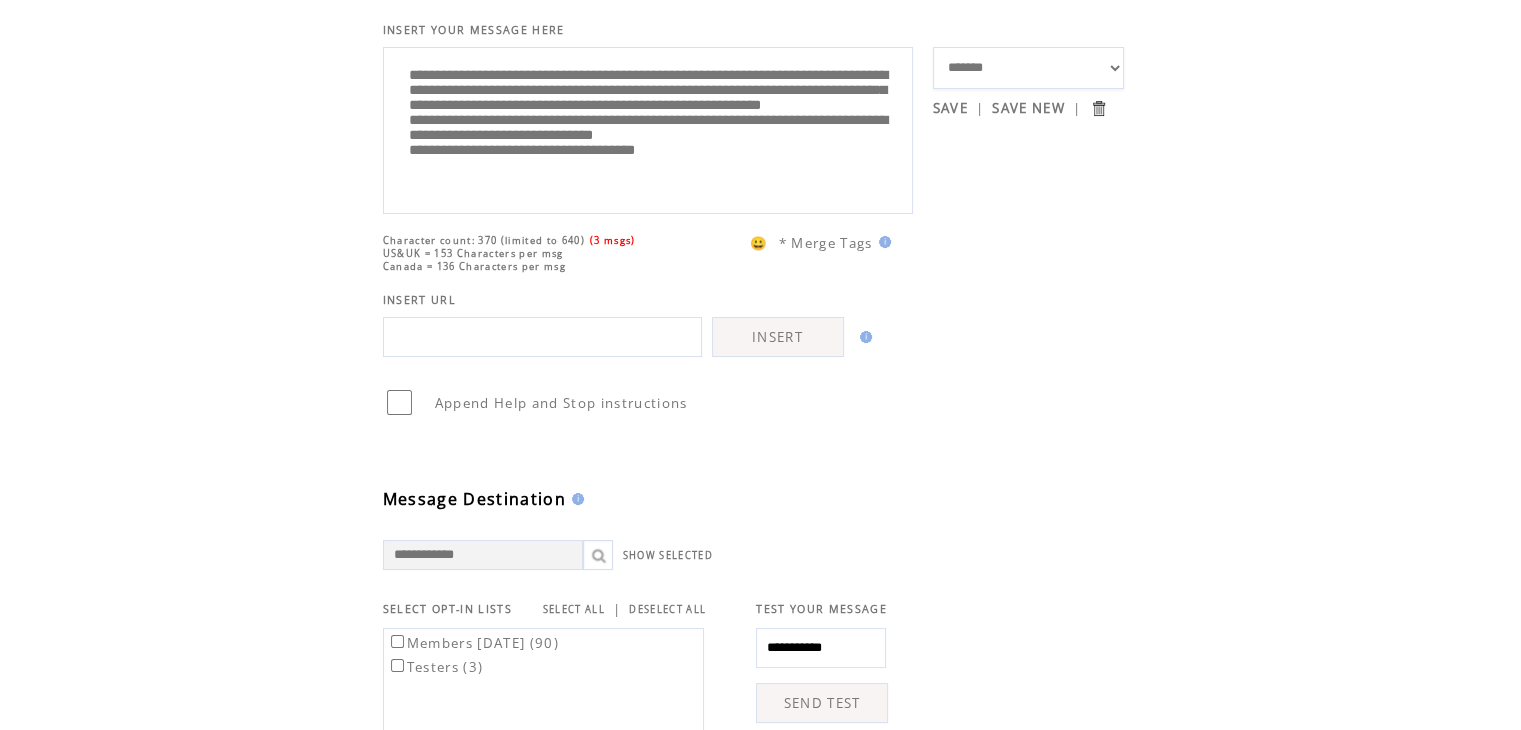 click on "SEND TEST" at bounding box center (822, 703) 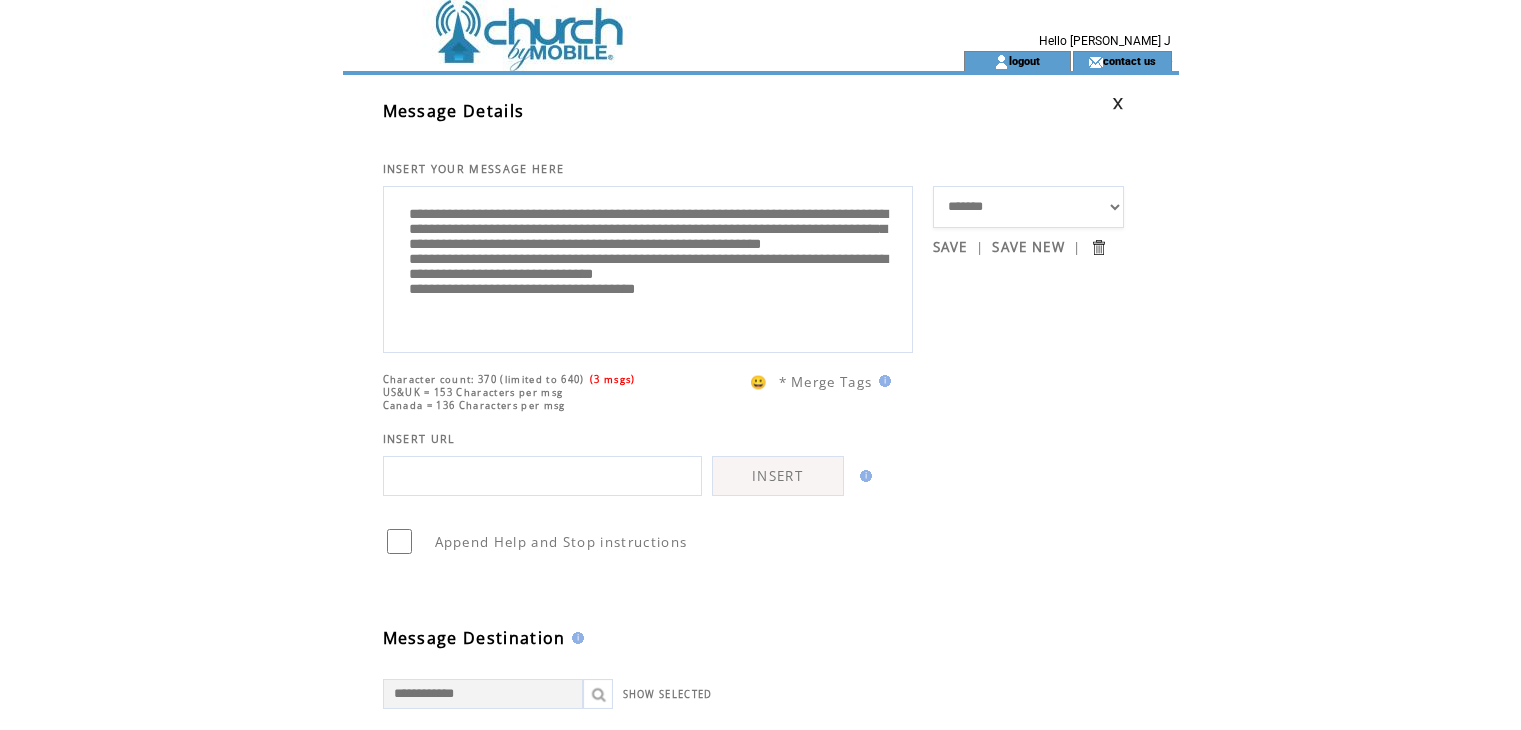 scroll, scrollTop: 0, scrollLeft: 0, axis: both 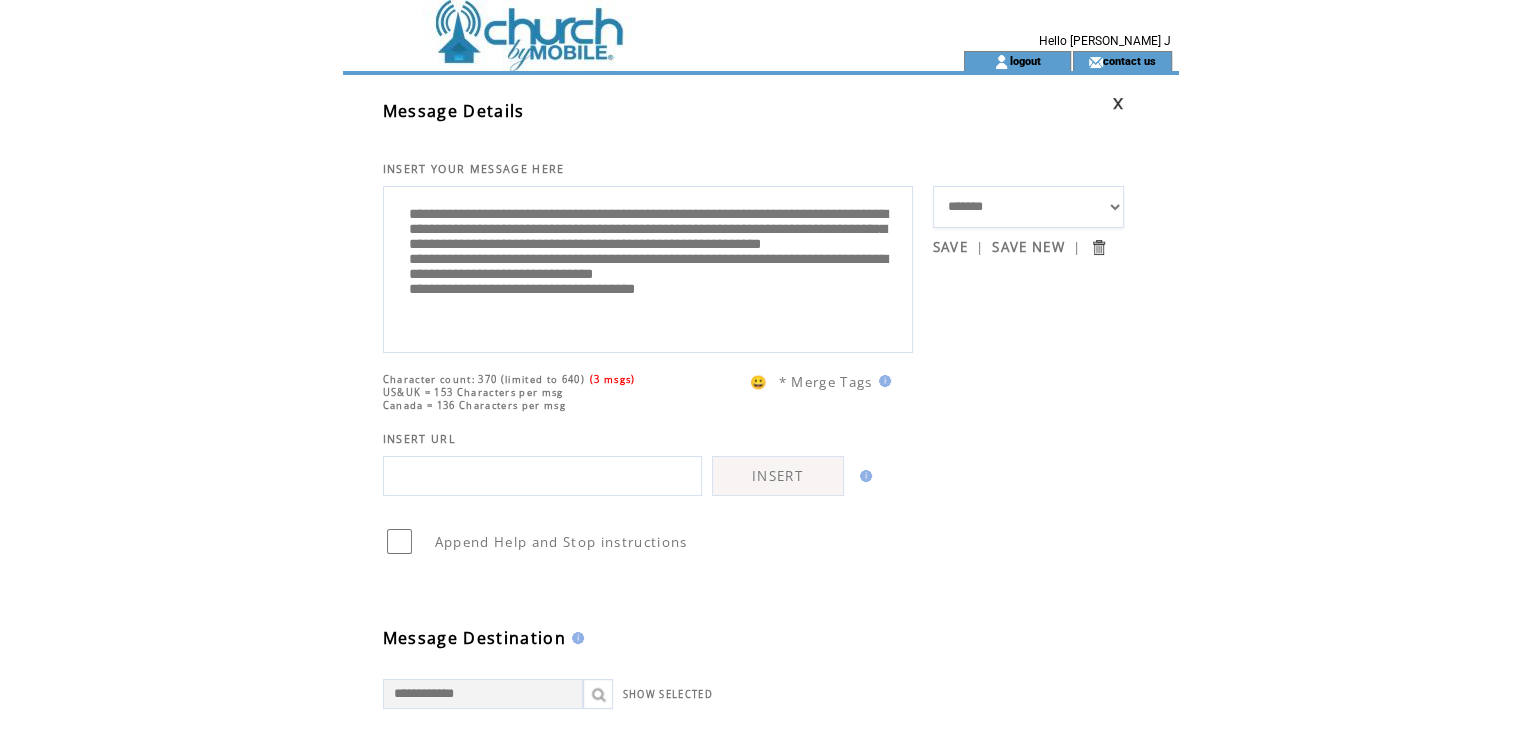 click at bounding box center (542, 476) 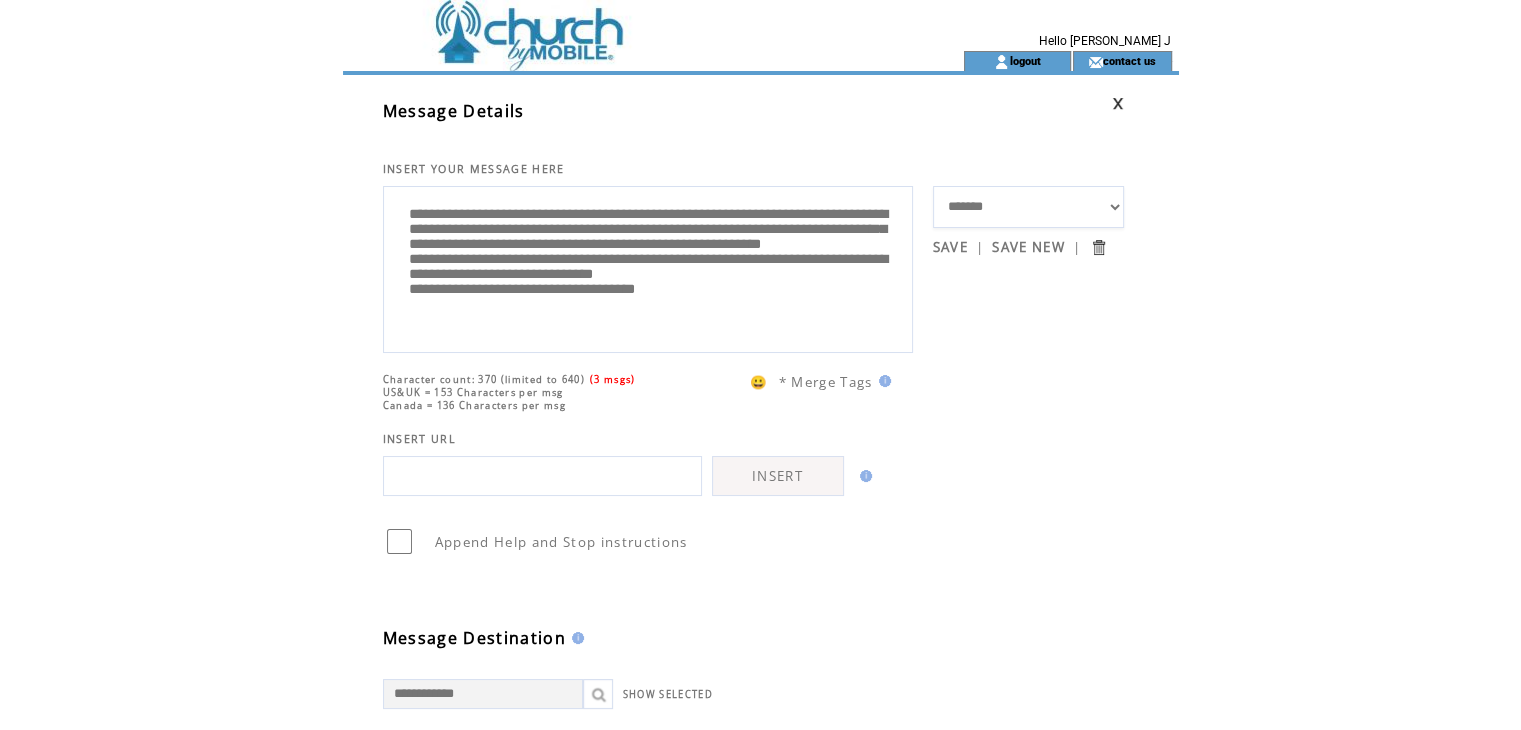 type on "**********" 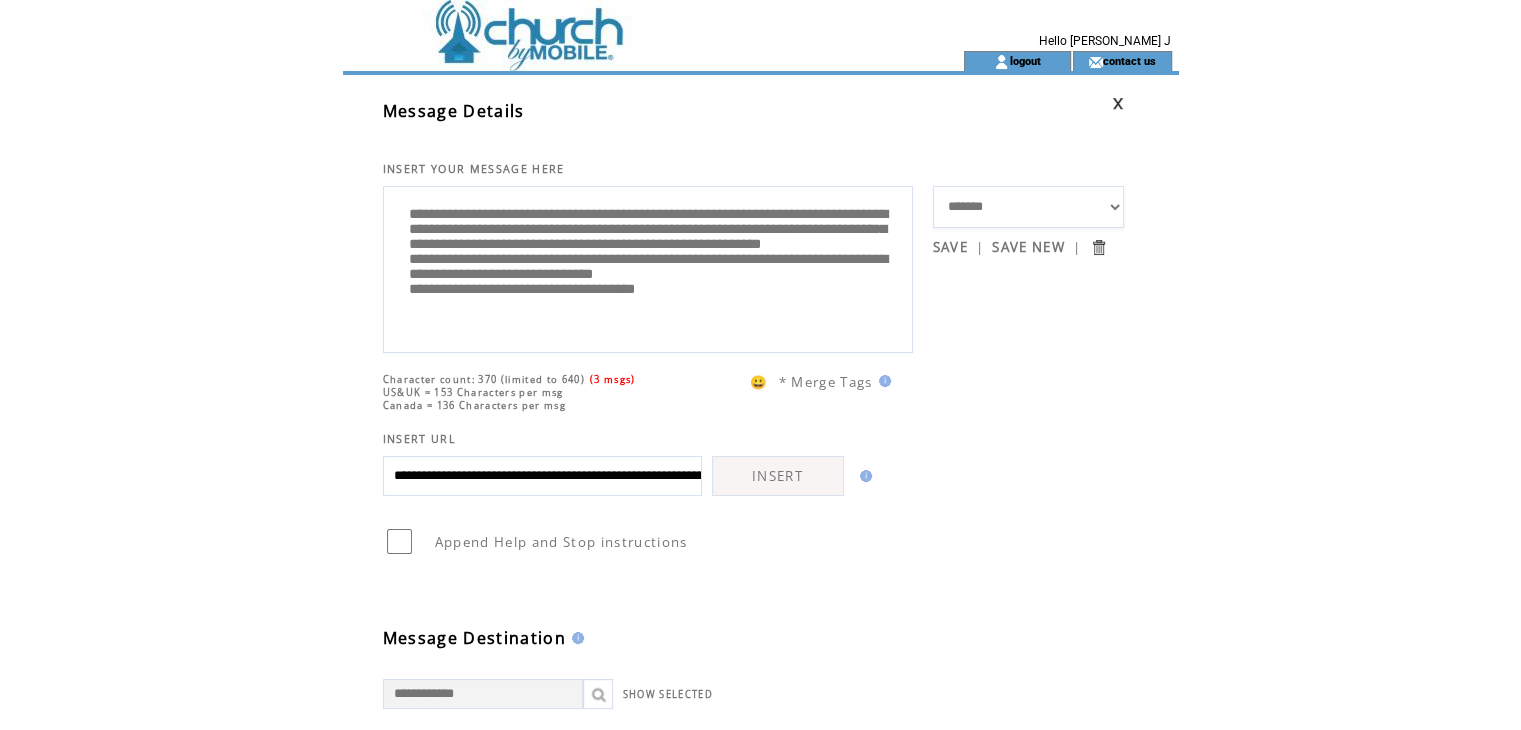 click on "INSERT" at bounding box center [778, 476] 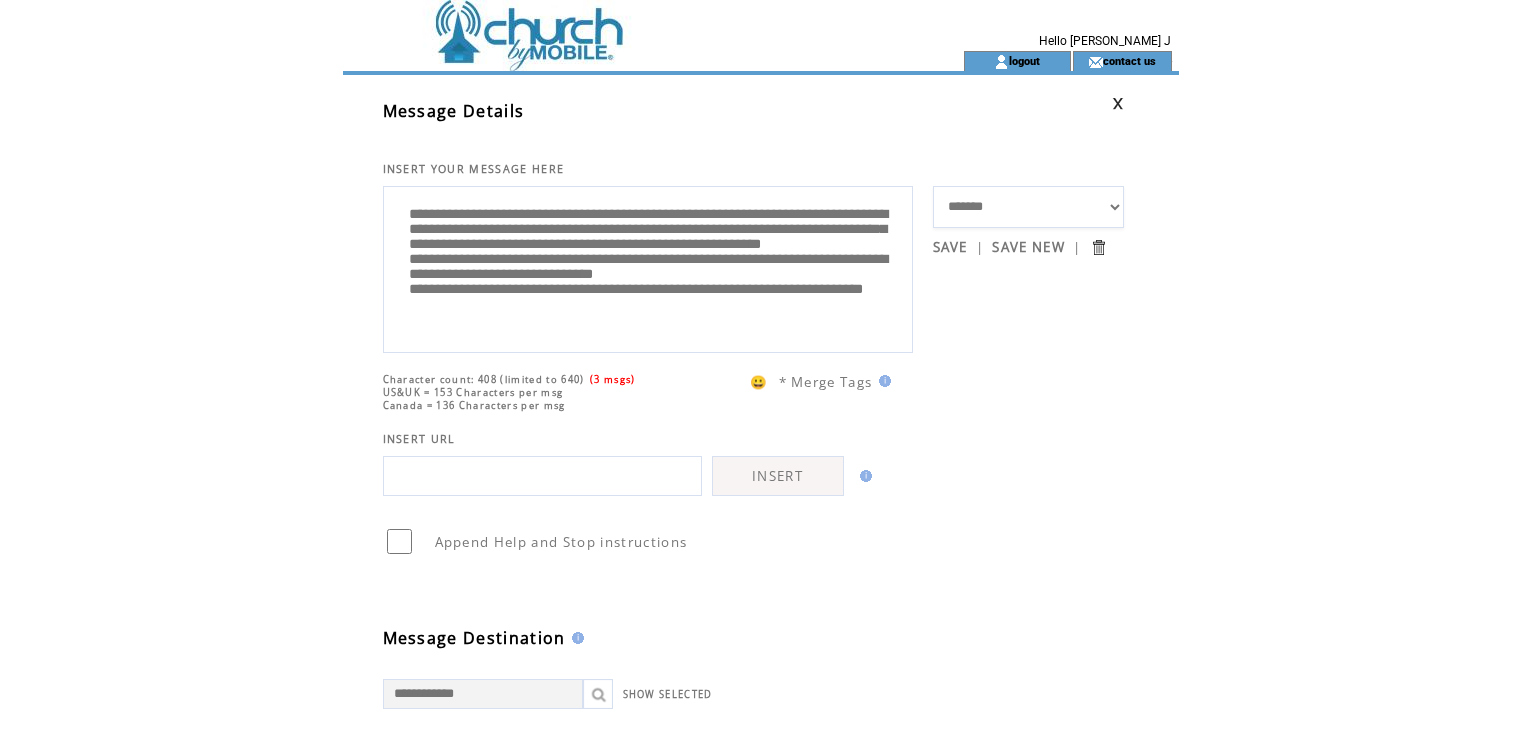 scroll, scrollTop: 0, scrollLeft: 0, axis: both 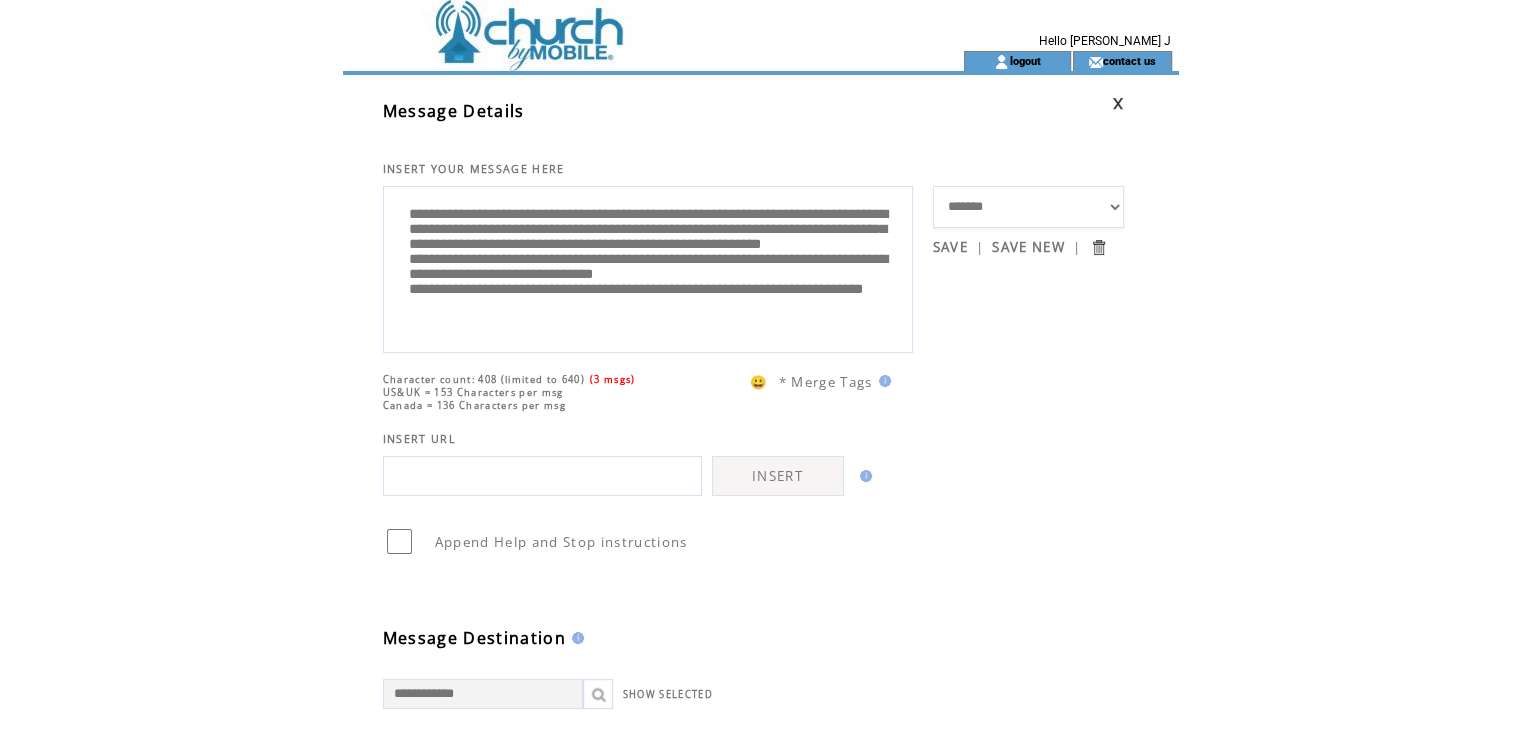drag, startPoint x: 746, startPoint y: 269, endPoint x: 402, endPoint y: 284, distance: 344.32687 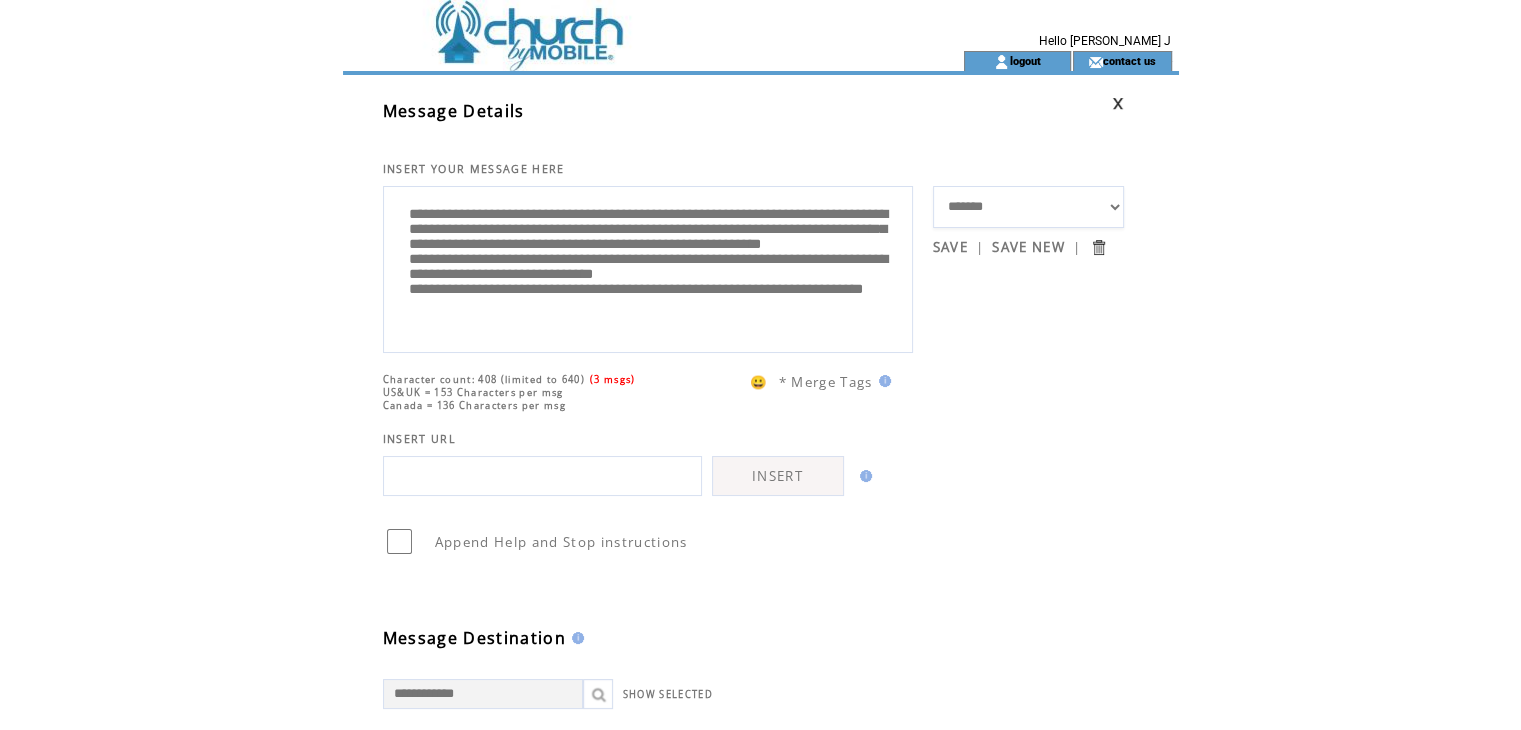 click on "**********" at bounding box center (648, 267) 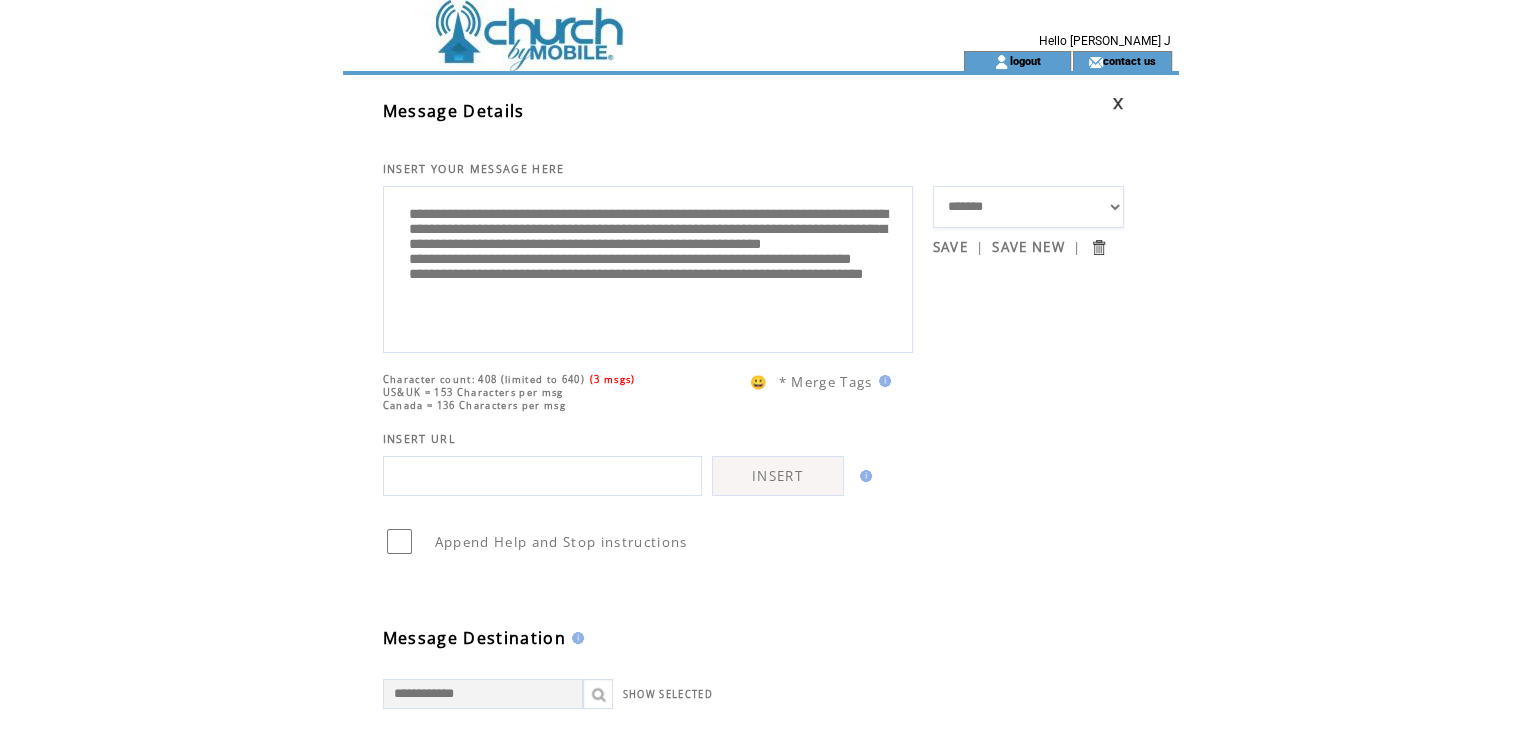 scroll, scrollTop: 40, scrollLeft: 0, axis: vertical 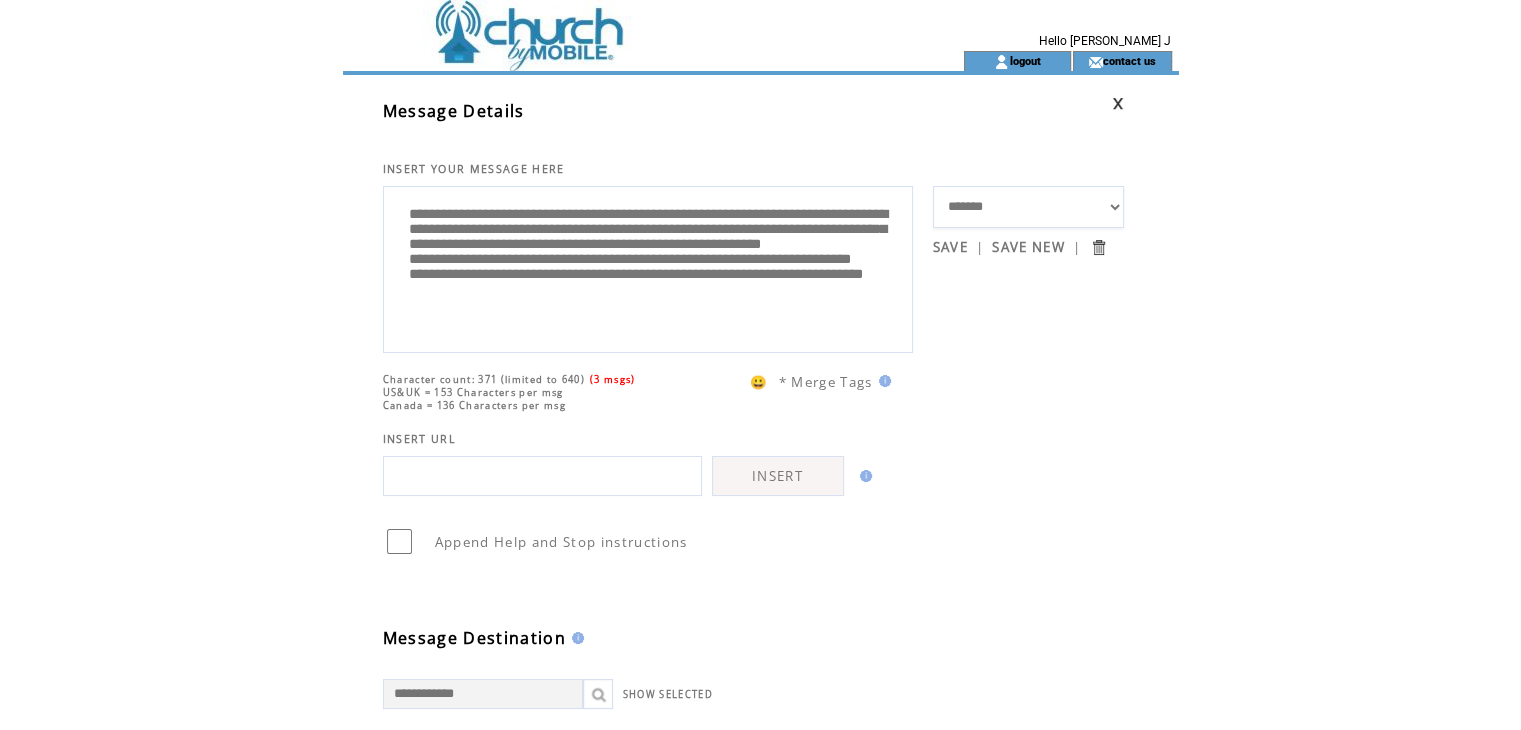 drag, startPoint x: 752, startPoint y: 306, endPoint x: 772, endPoint y: 315, distance: 21.931713 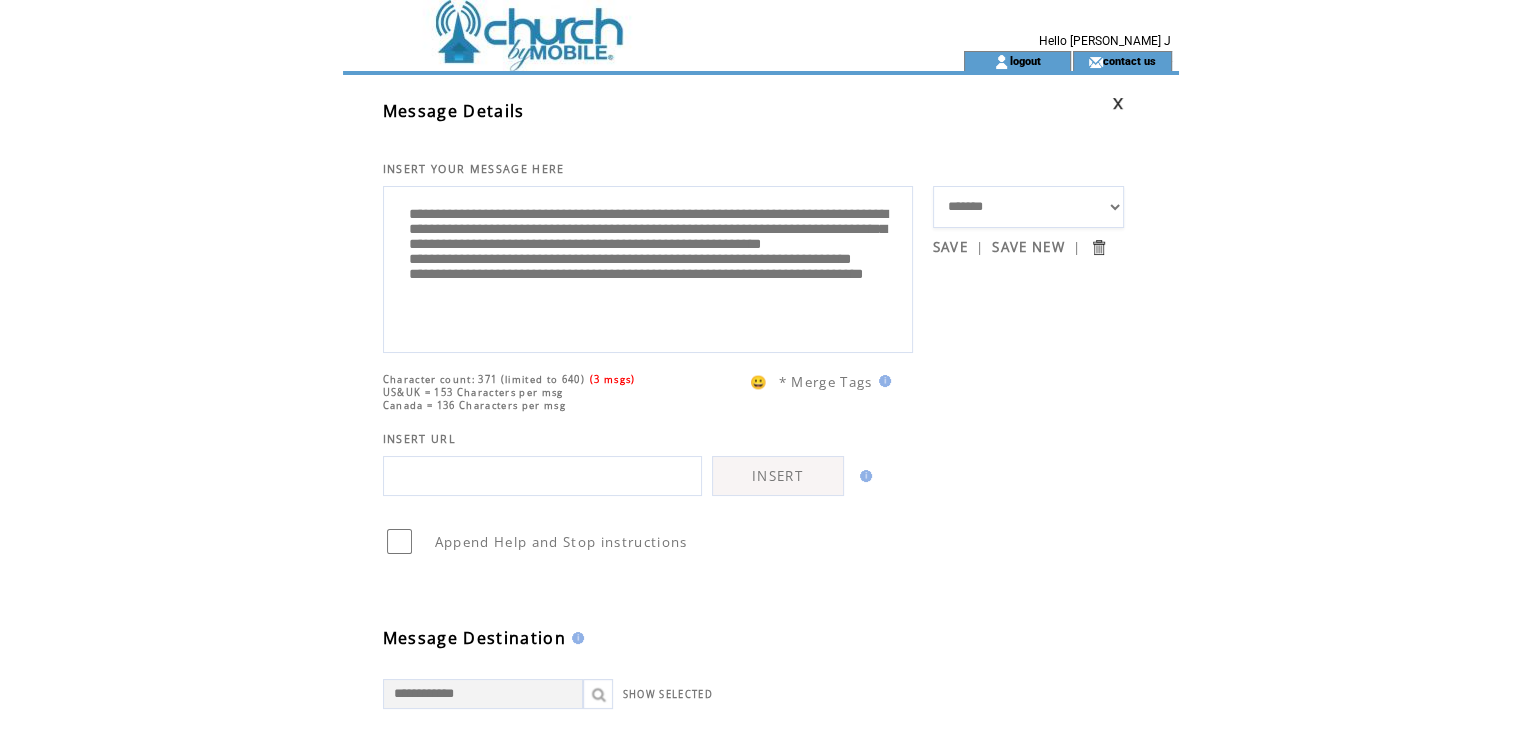 click on "**********" at bounding box center (648, 267) 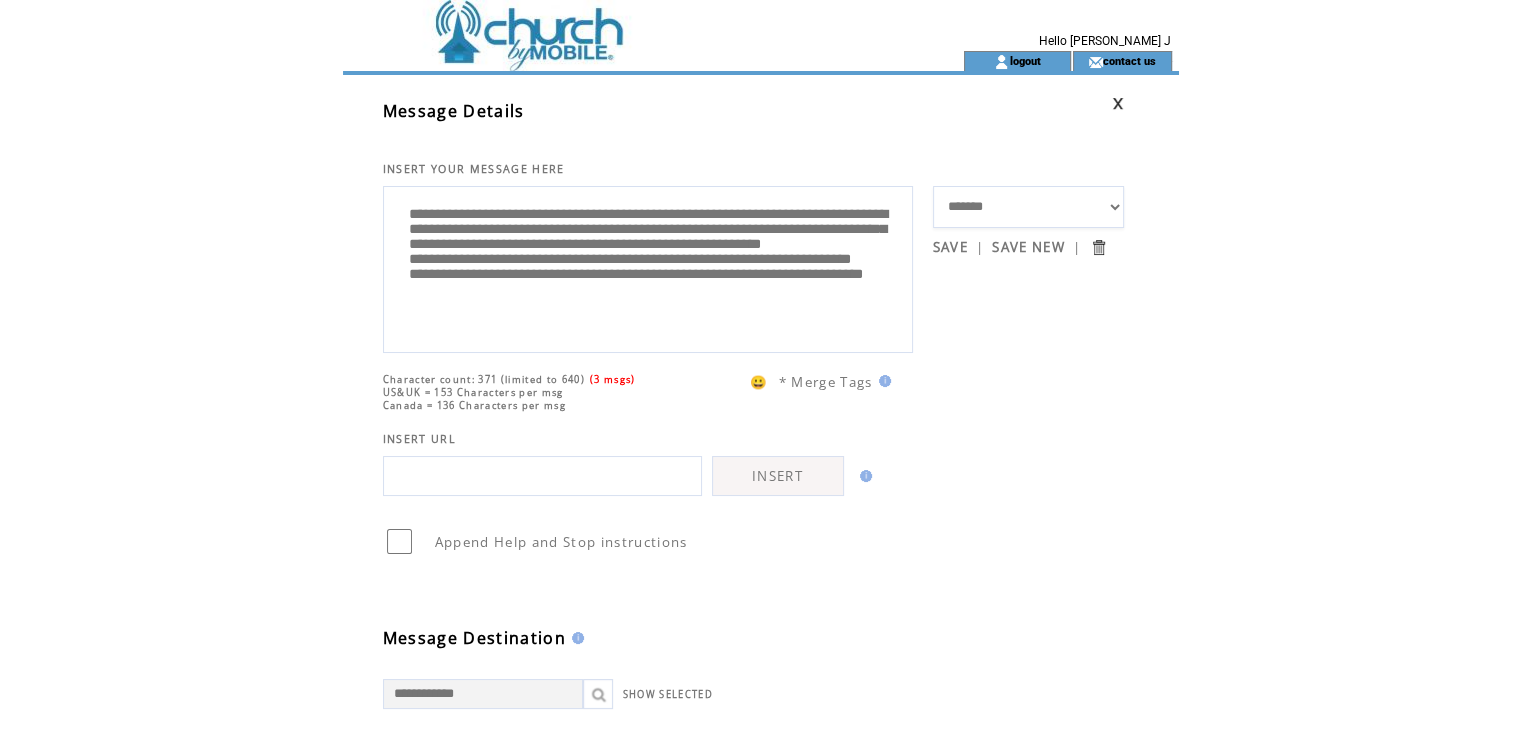 click on "**********" at bounding box center [648, 267] 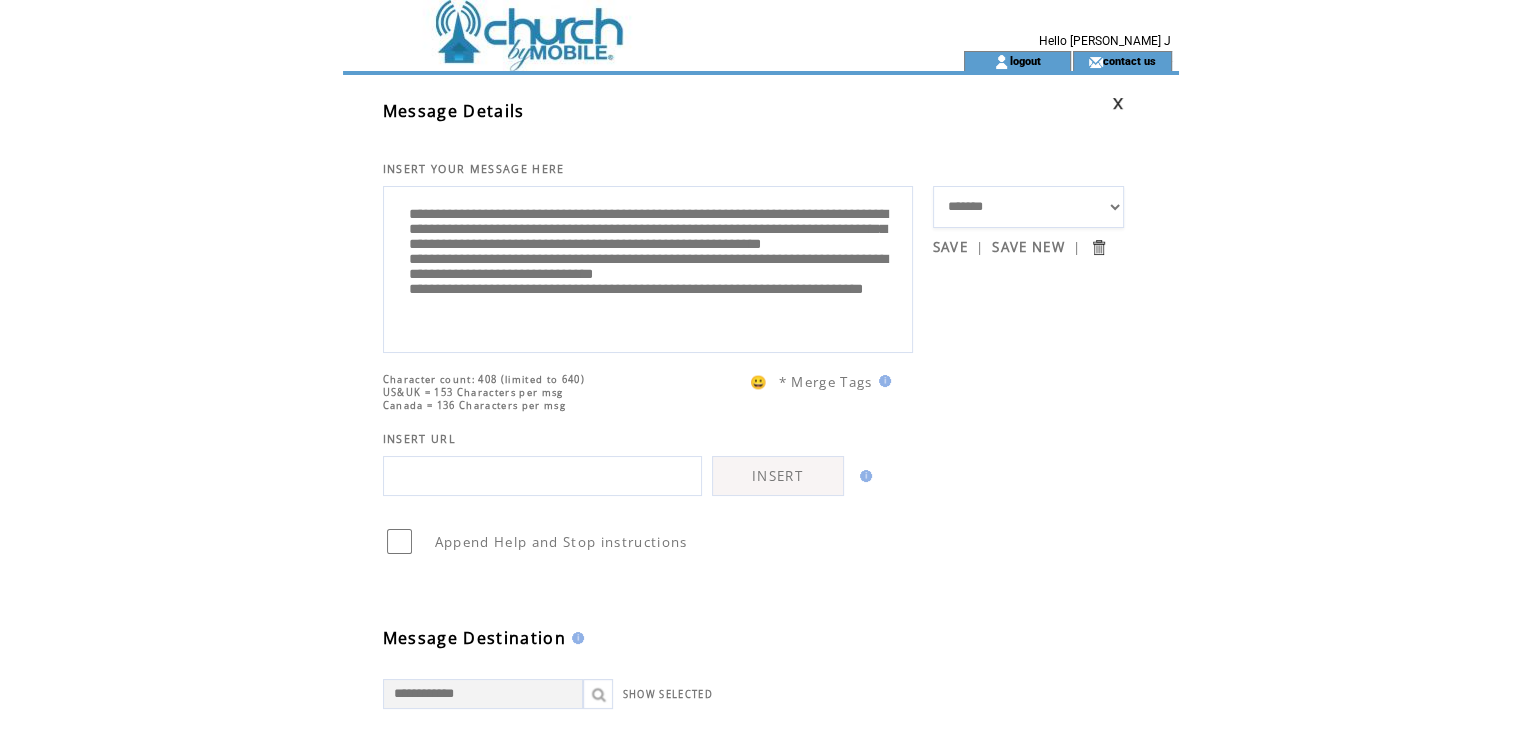 scroll, scrollTop: 60, scrollLeft: 0, axis: vertical 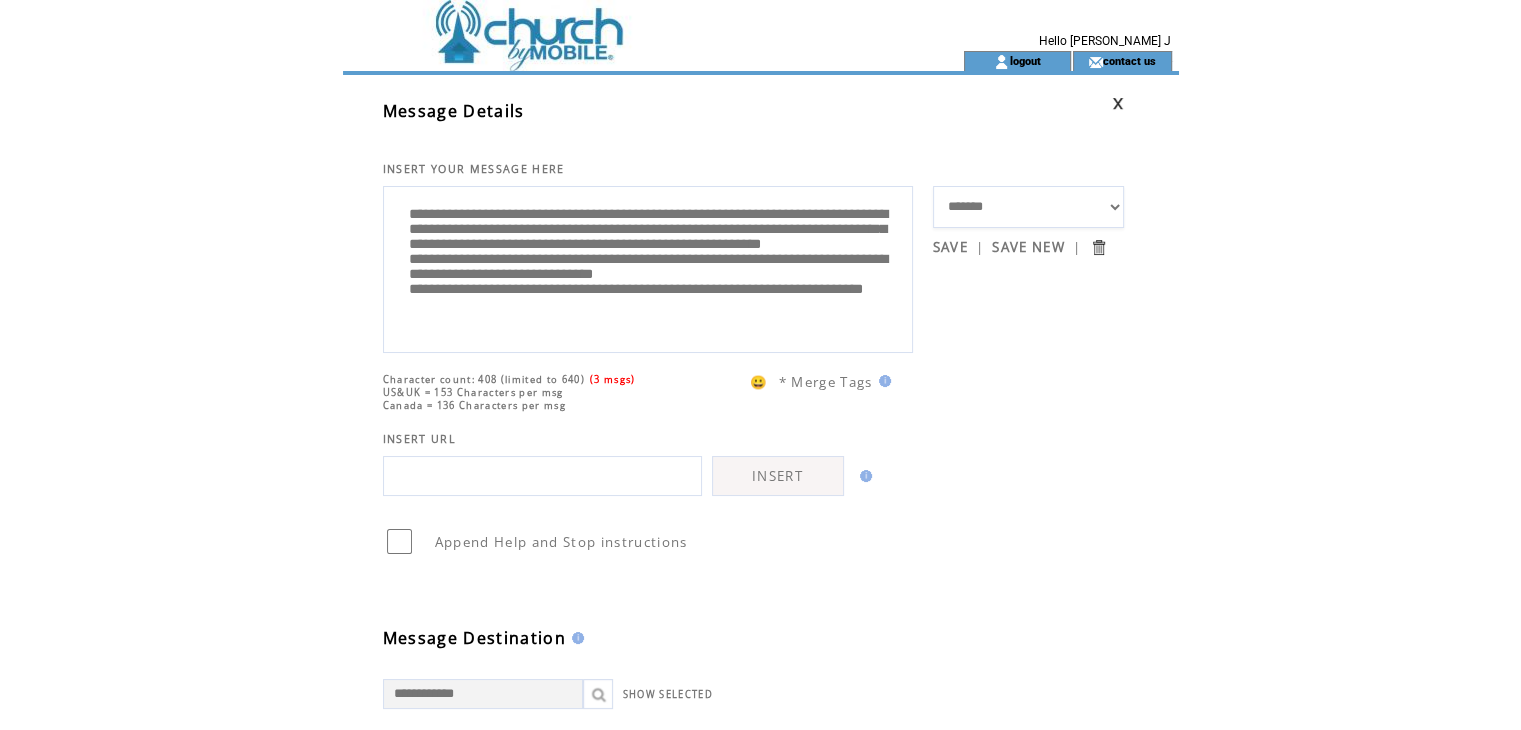 click on "**********" at bounding box center (648, 267) 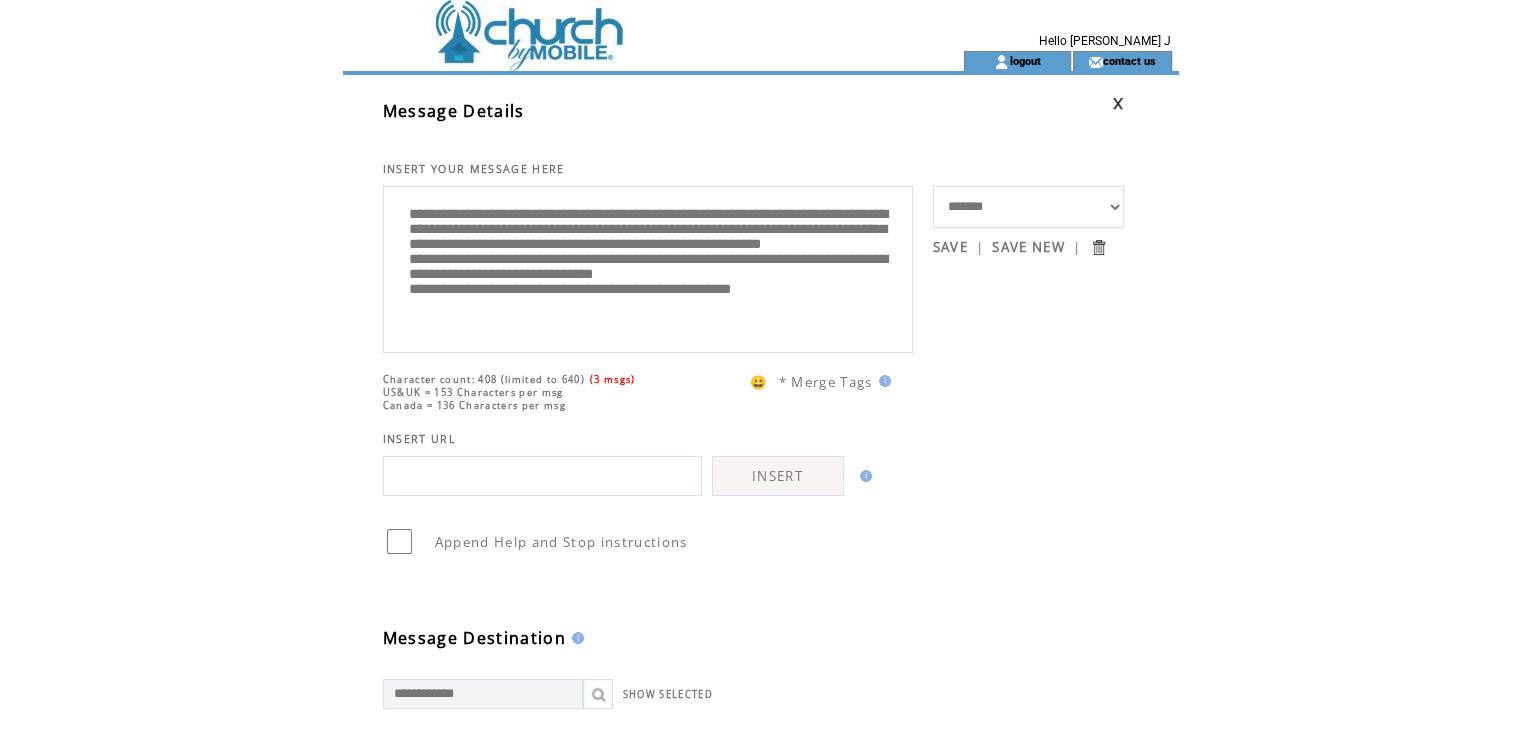 scroll, scrollTop: 40, scrollLeft: 0, axis: vertical 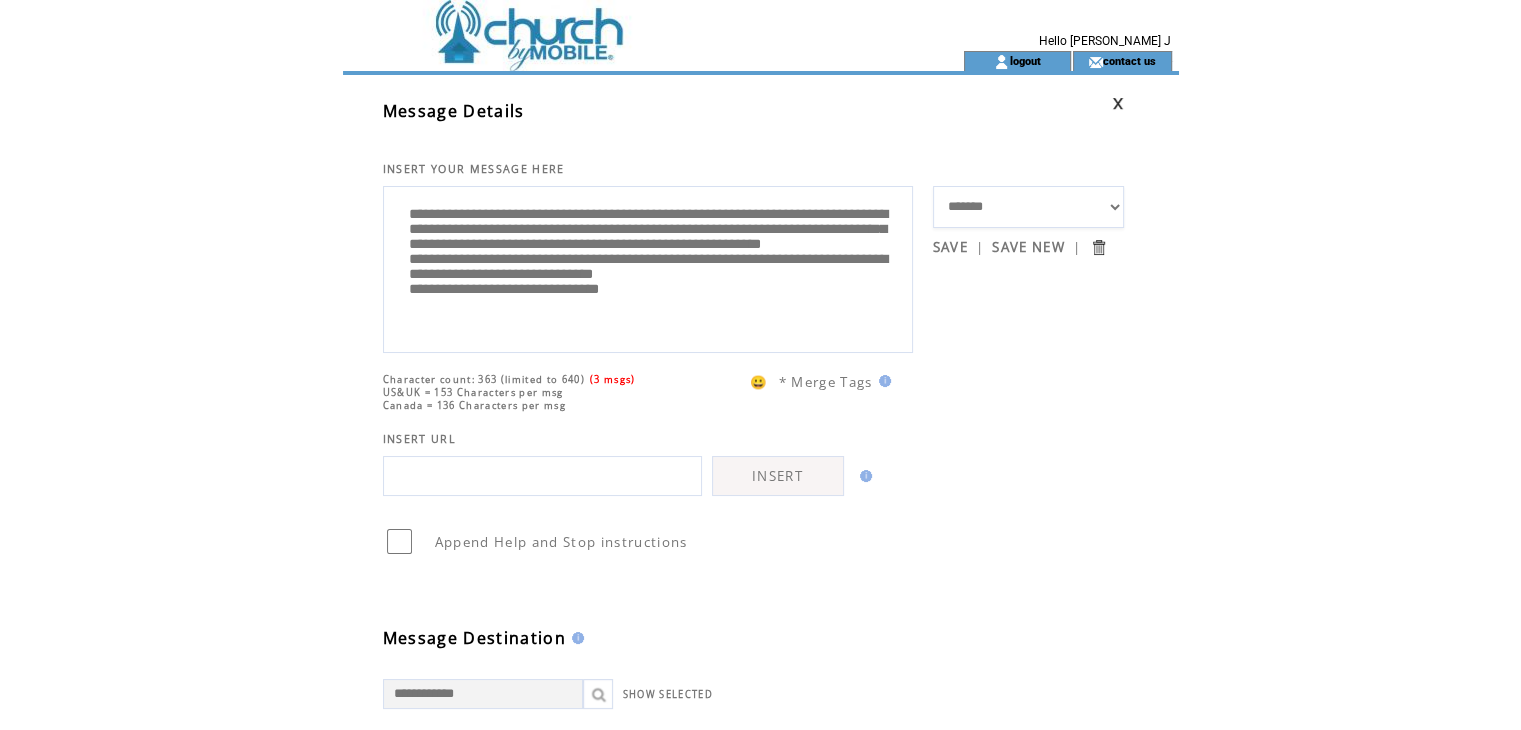 paste on "**********" 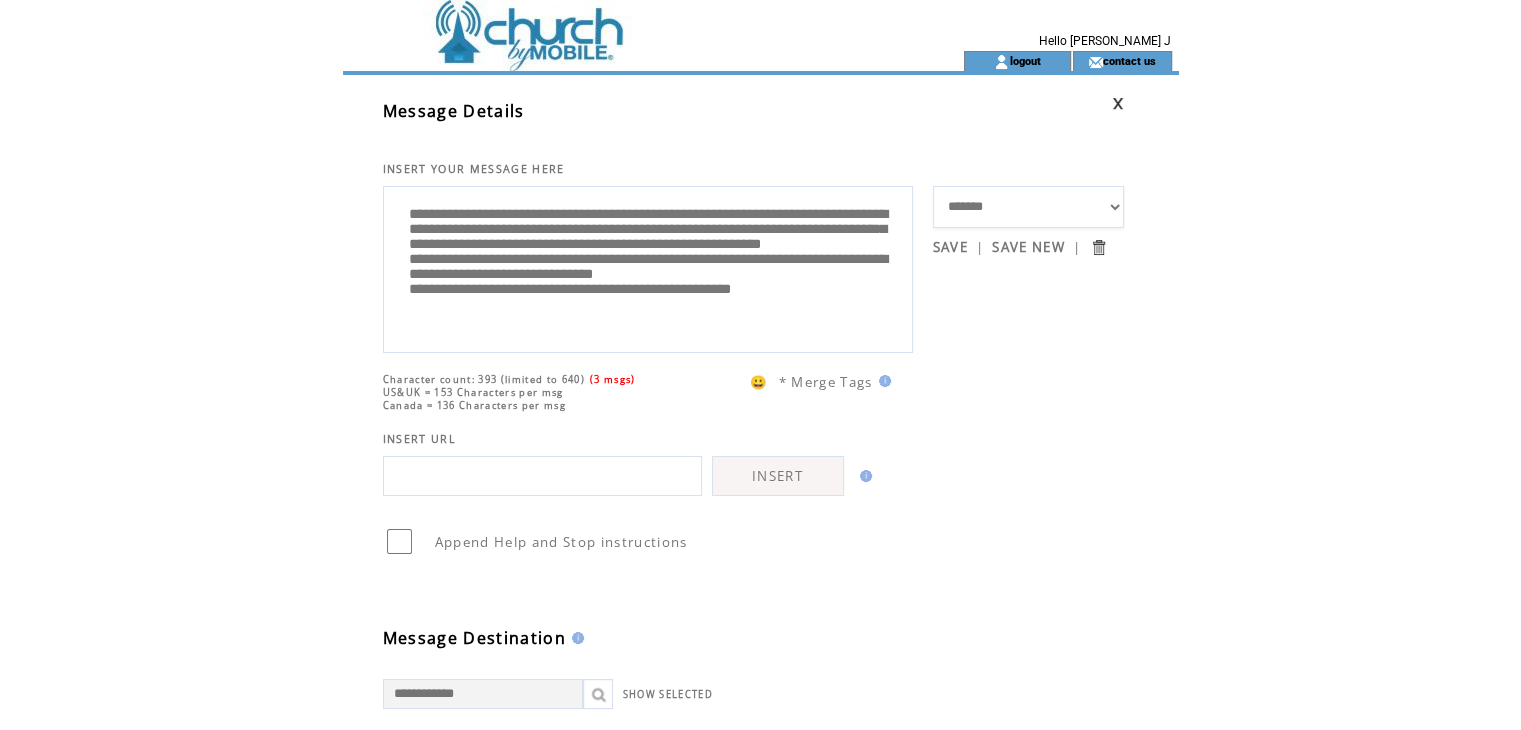 scroll, scrollTop: 40, scrollLeft: 0, axis: vertical 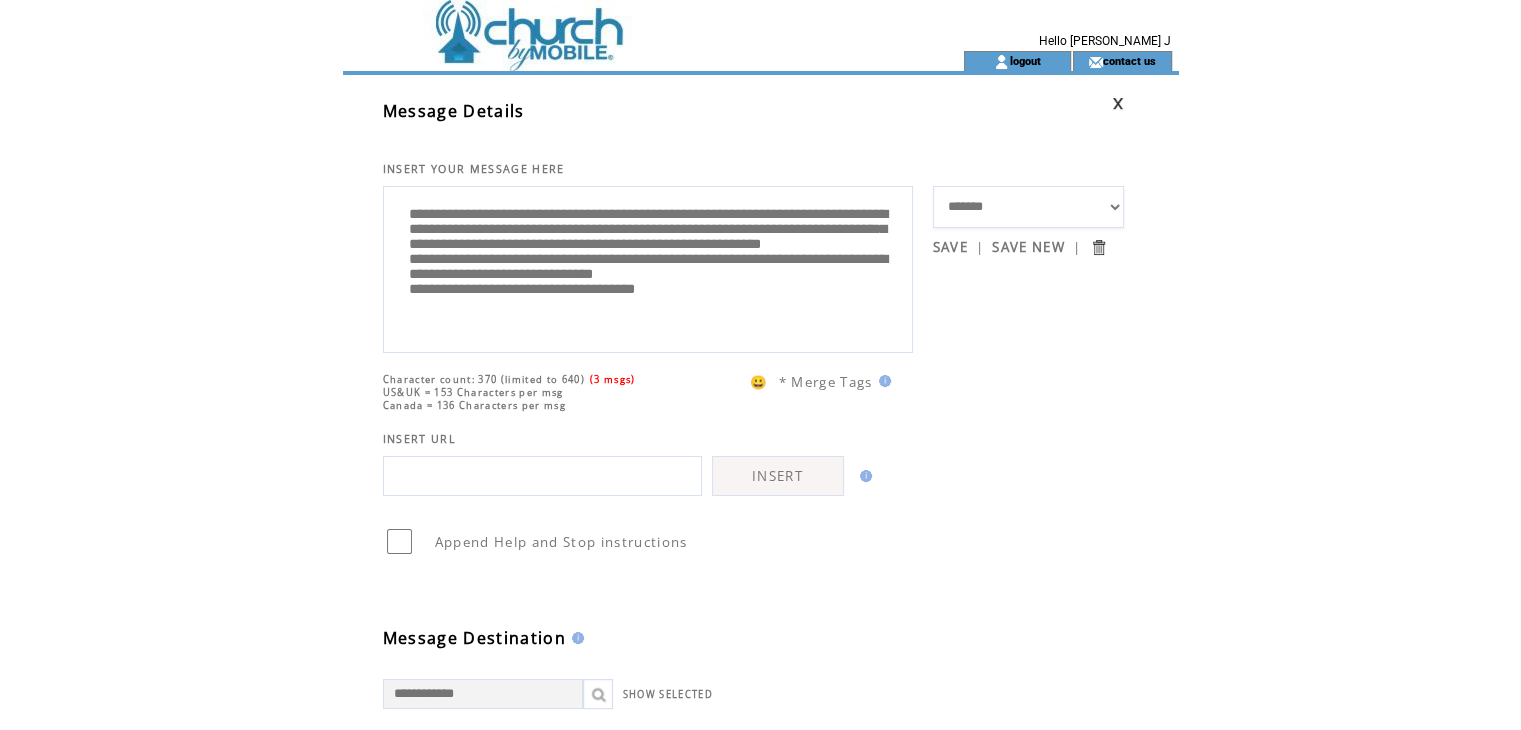 type on "**********" 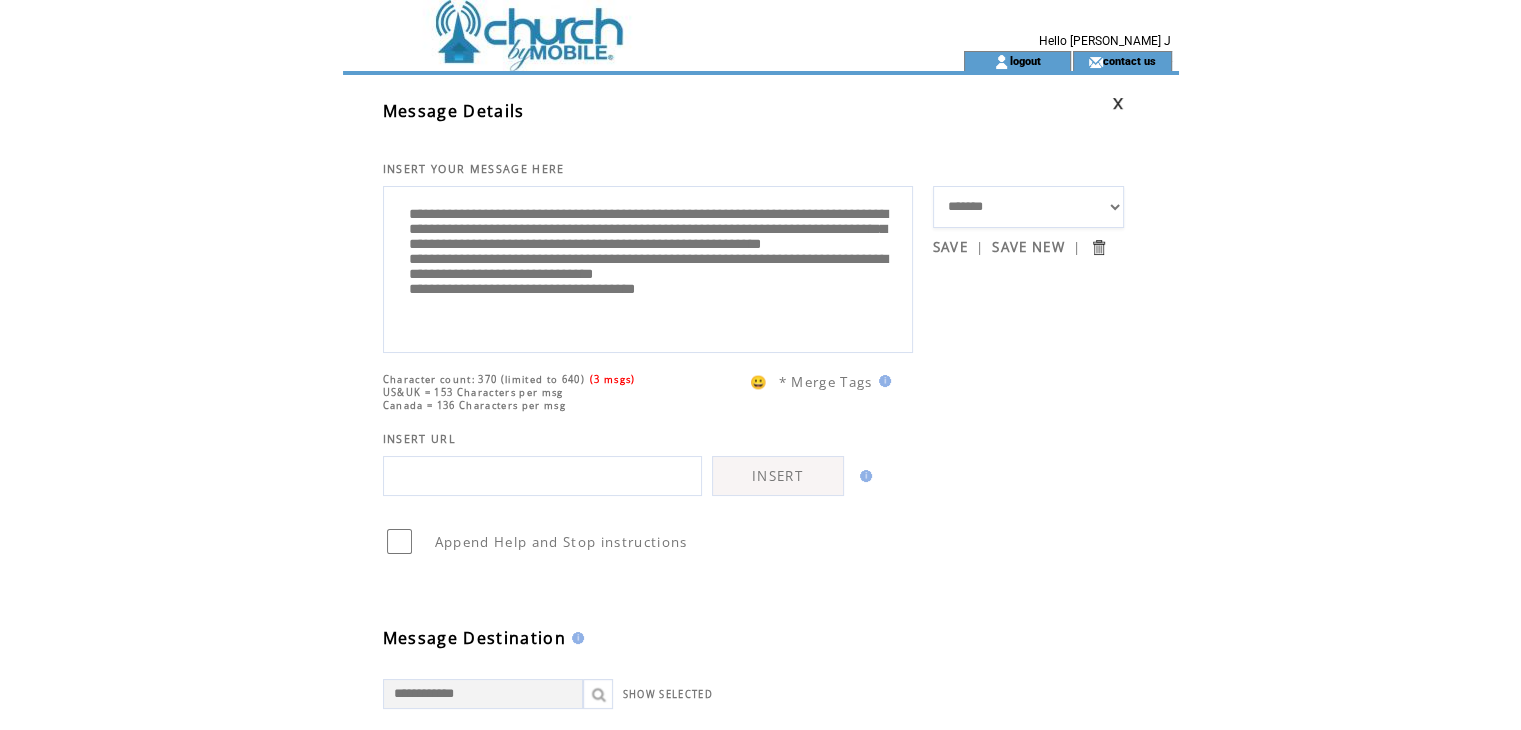 click on "**********" 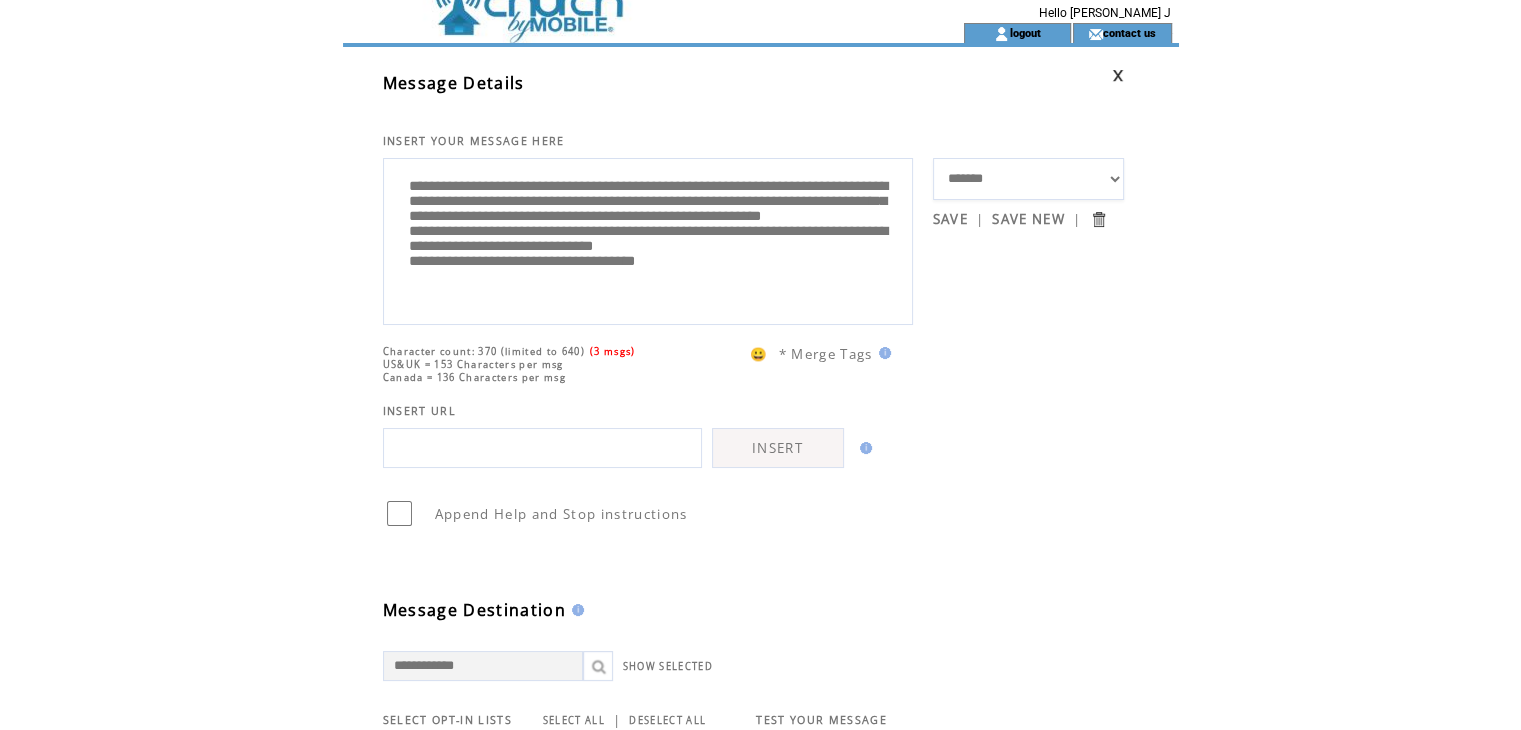 scroll, scrollTop: 84, scrollLeft: 0, axis: vertical 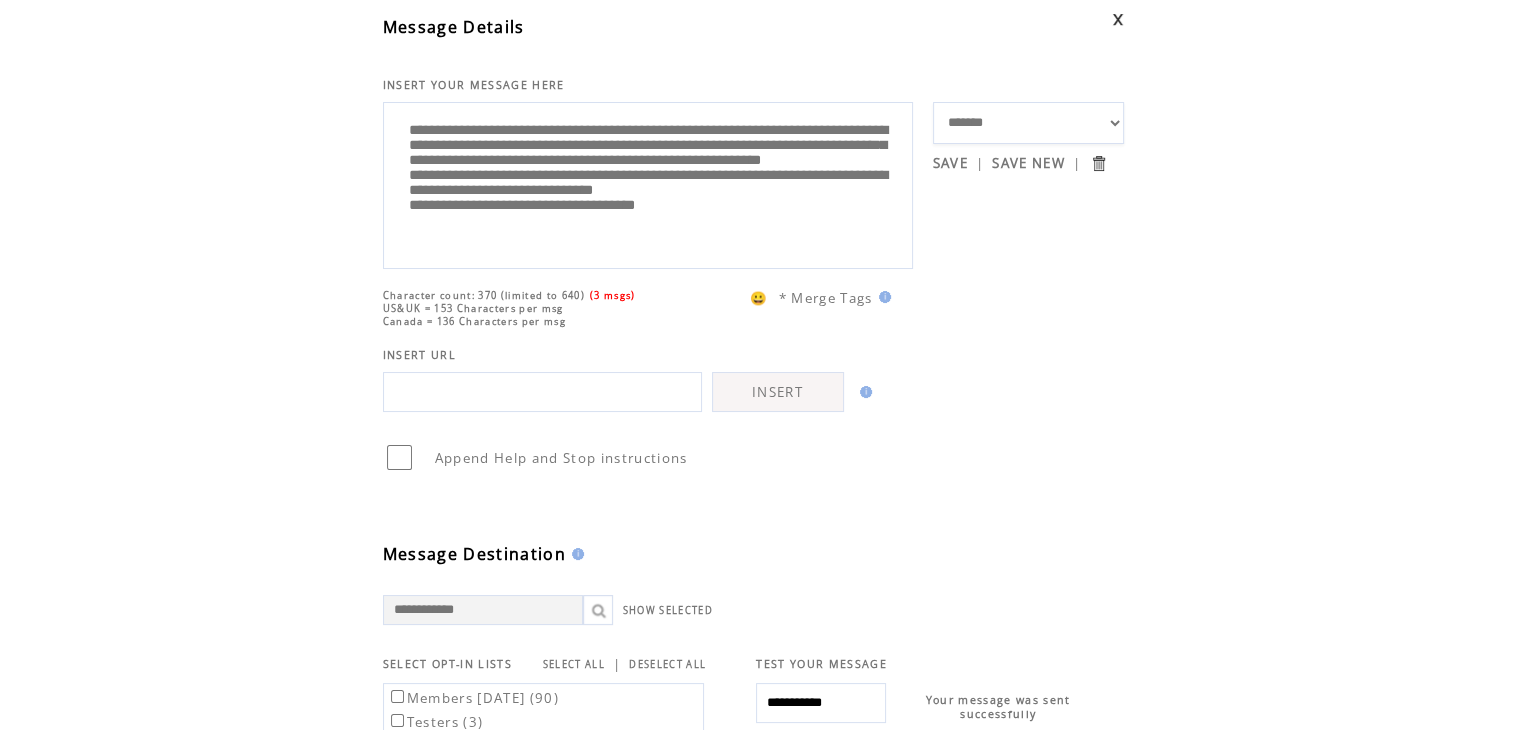 click on "SAVE" at bounding box center [950, 163] 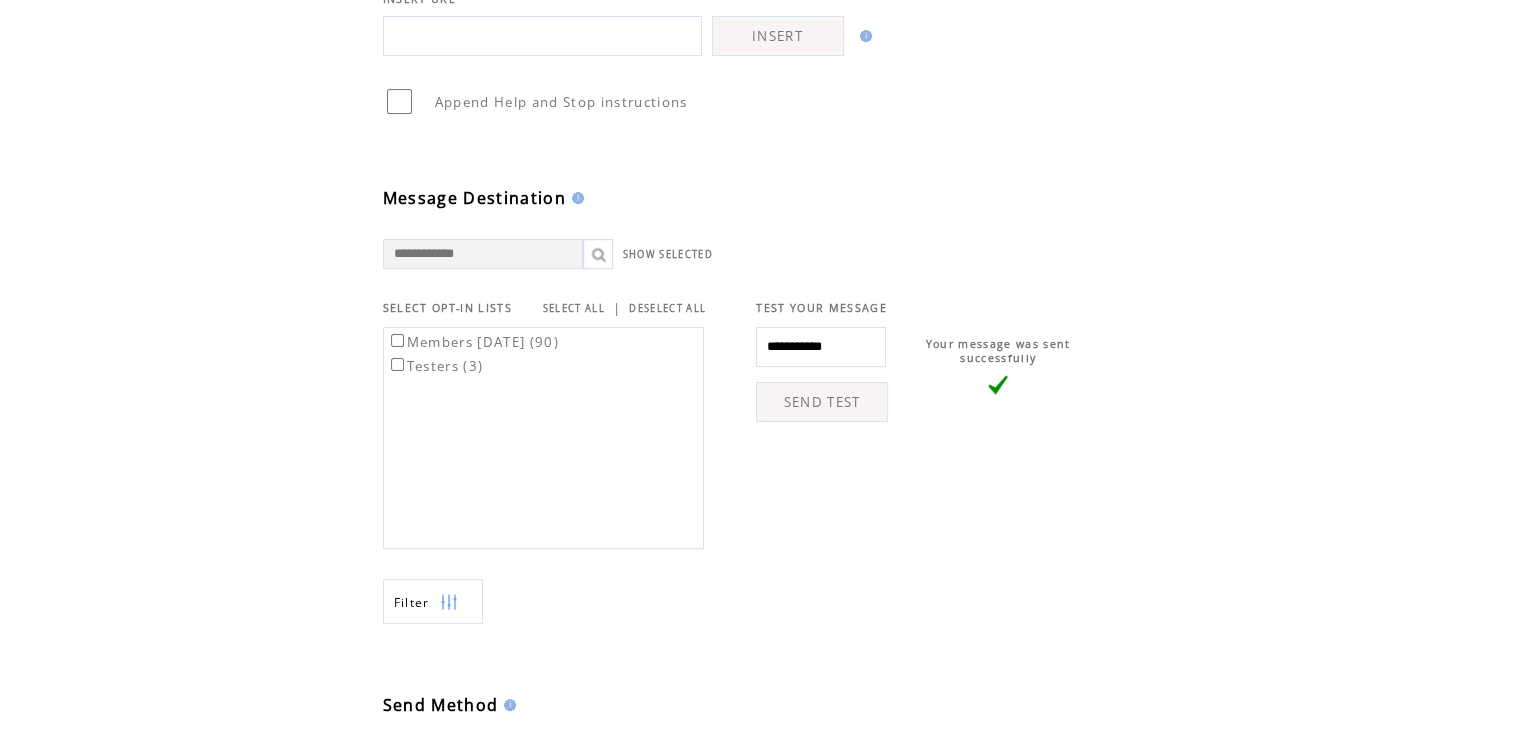 scroll, scrollTop: 452, scrollLeft: 0, axis: vertical 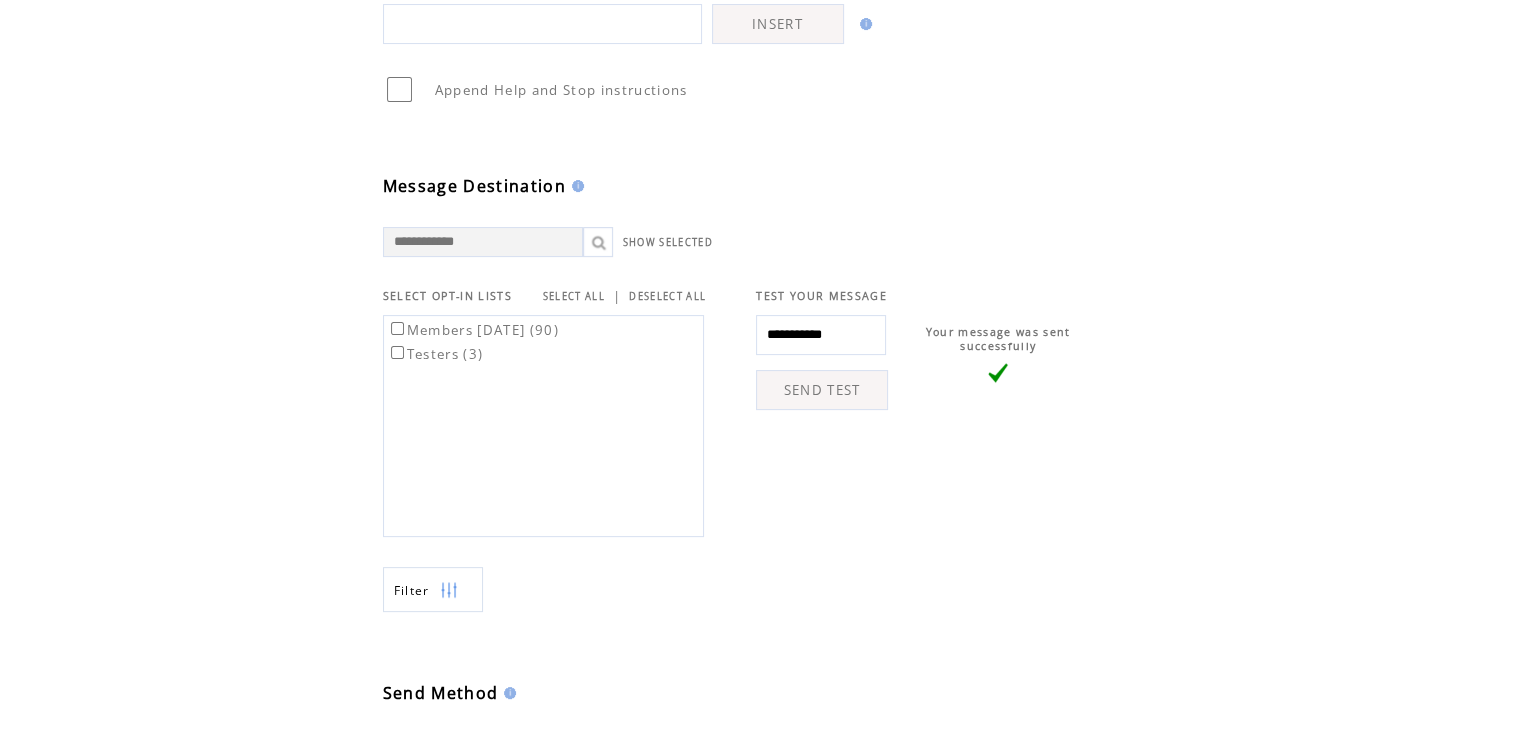 click on "SEND TEST" at bounding box center [822, 390] 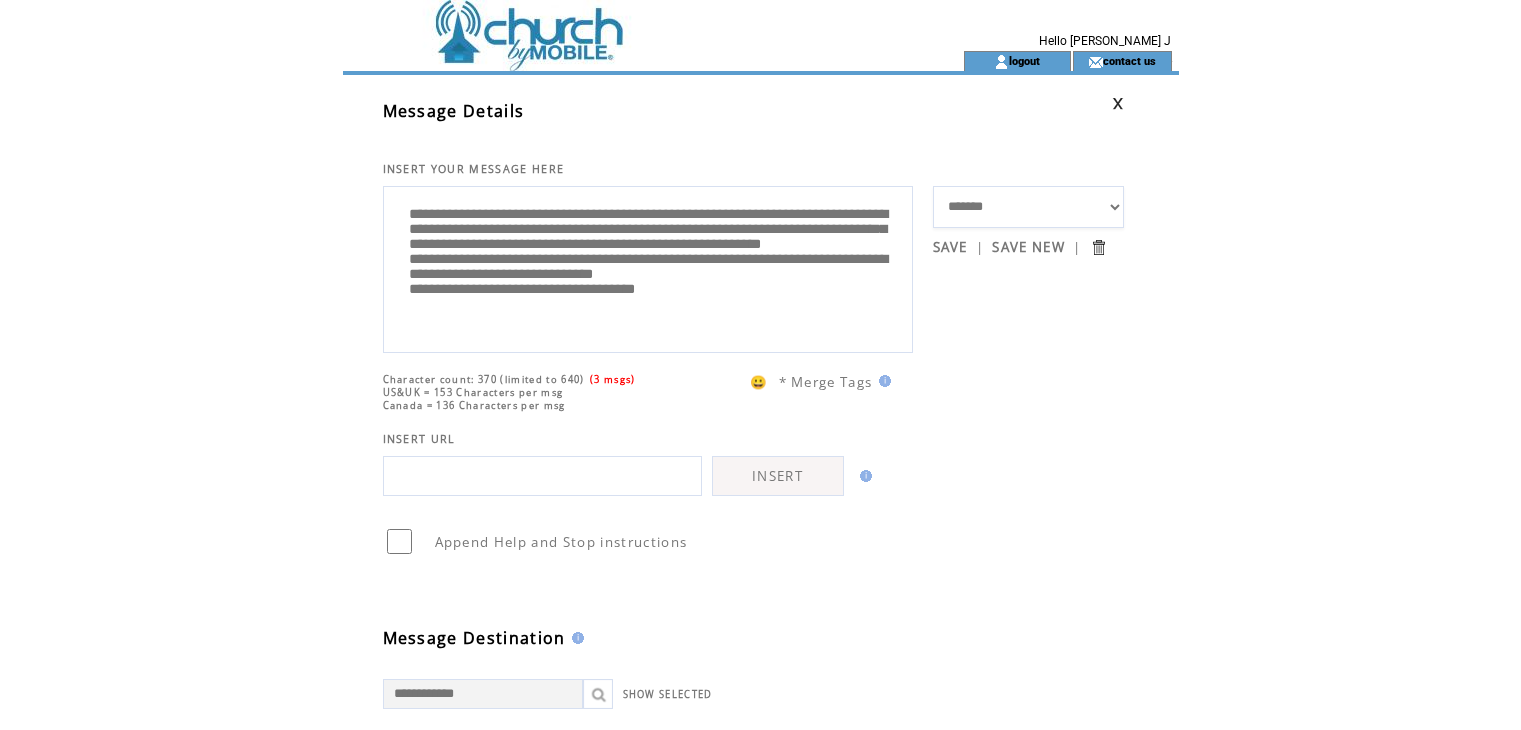 scroll, scrollTop: 0, scrollLeft: 0, axis: both 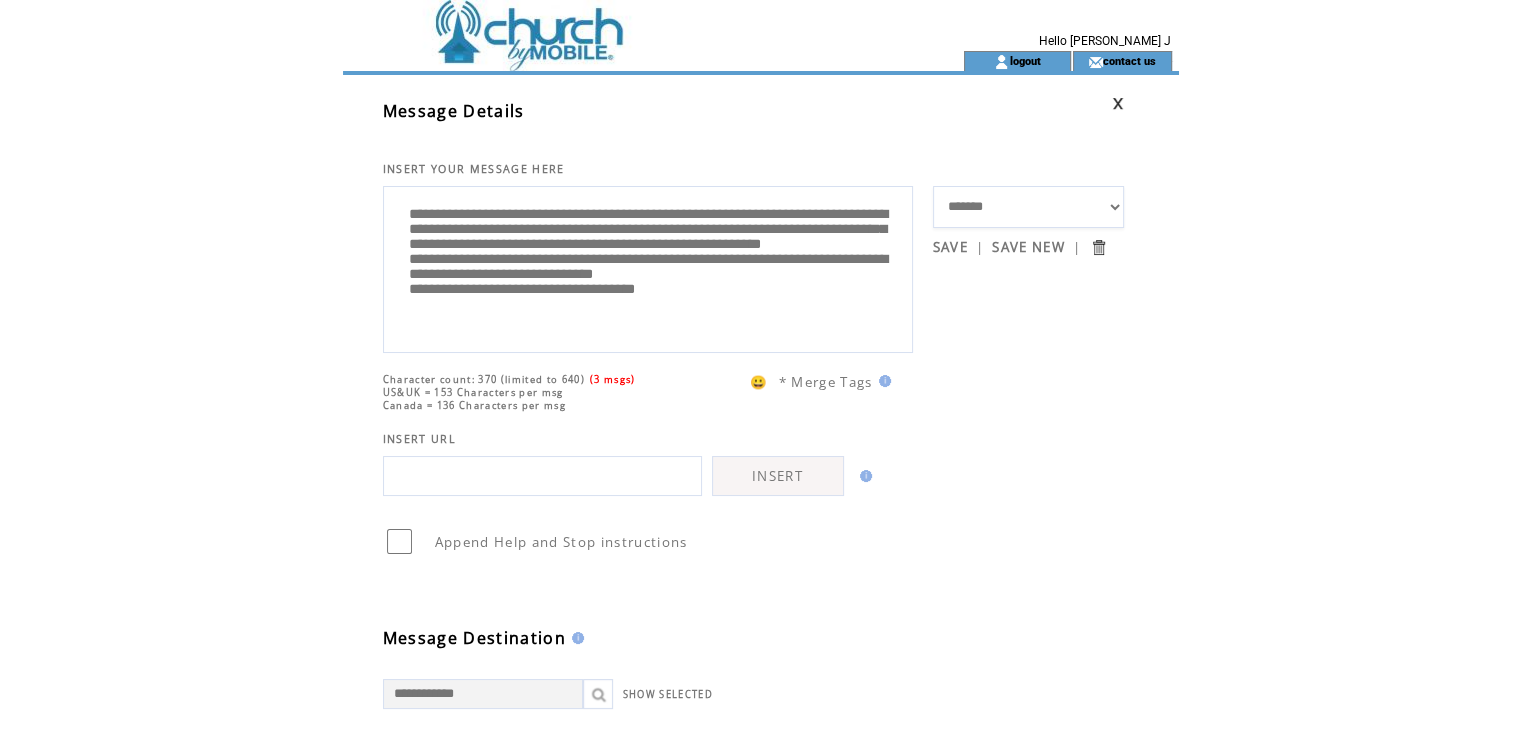 click at bounding box center (542, 476) 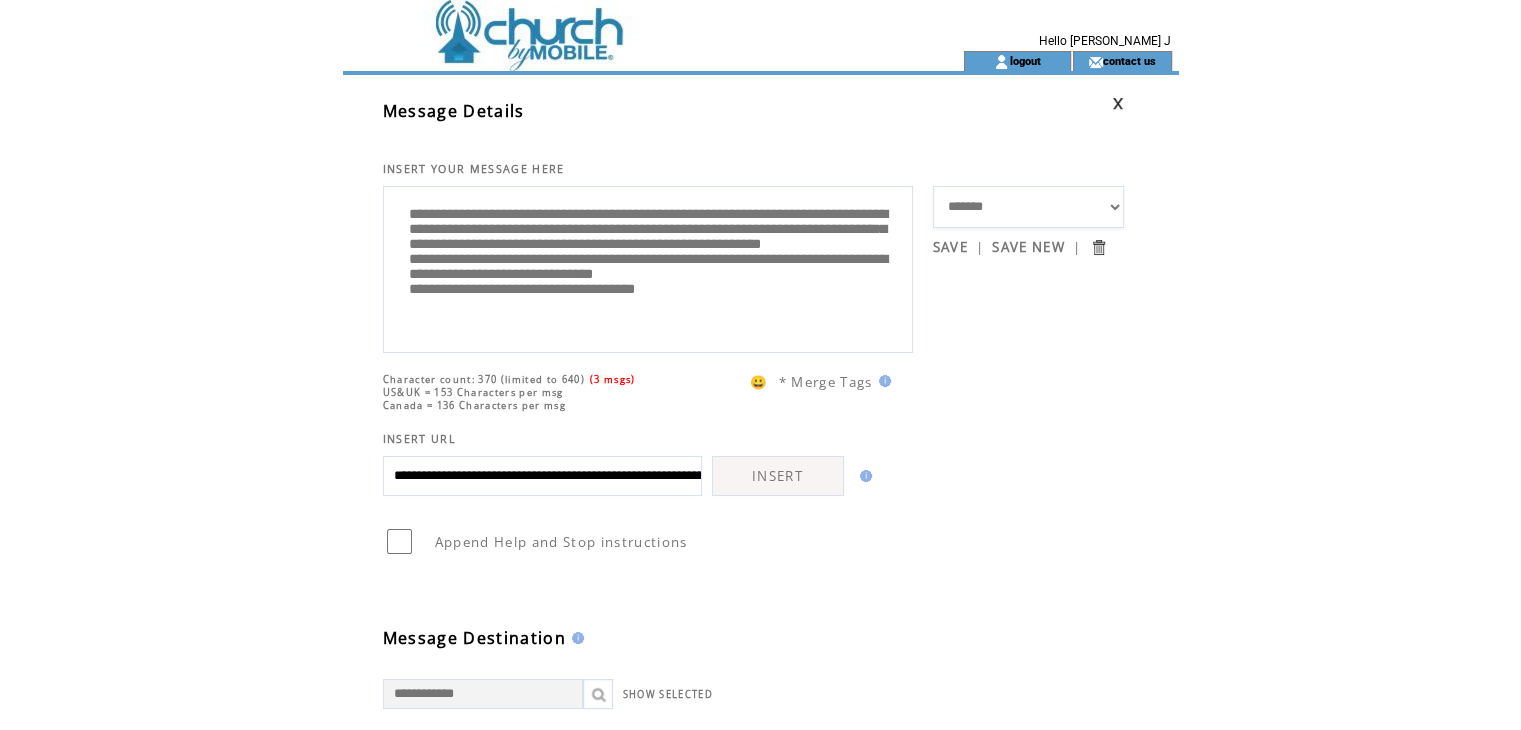 click on "**********" at bounding box center [542, 476] 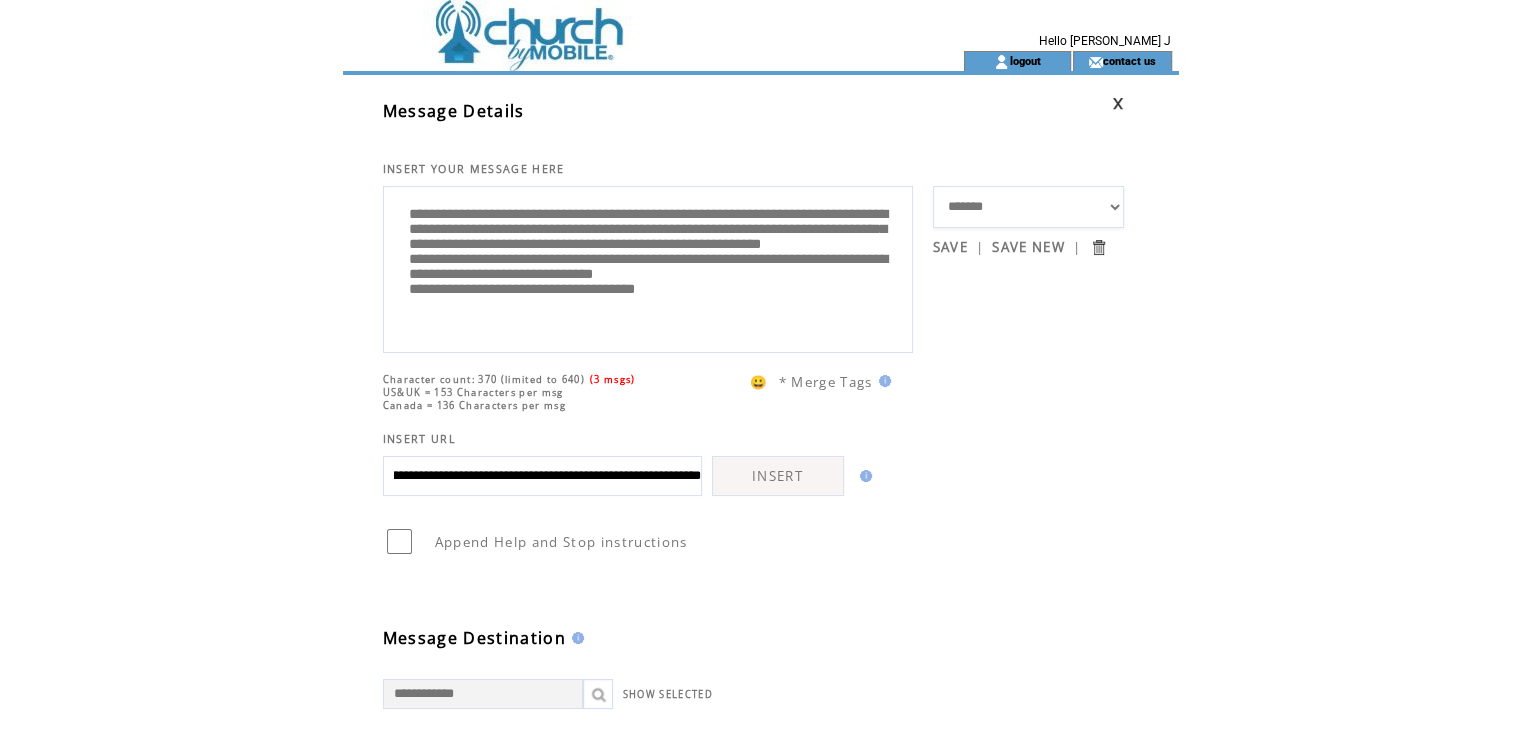 type on "**********" 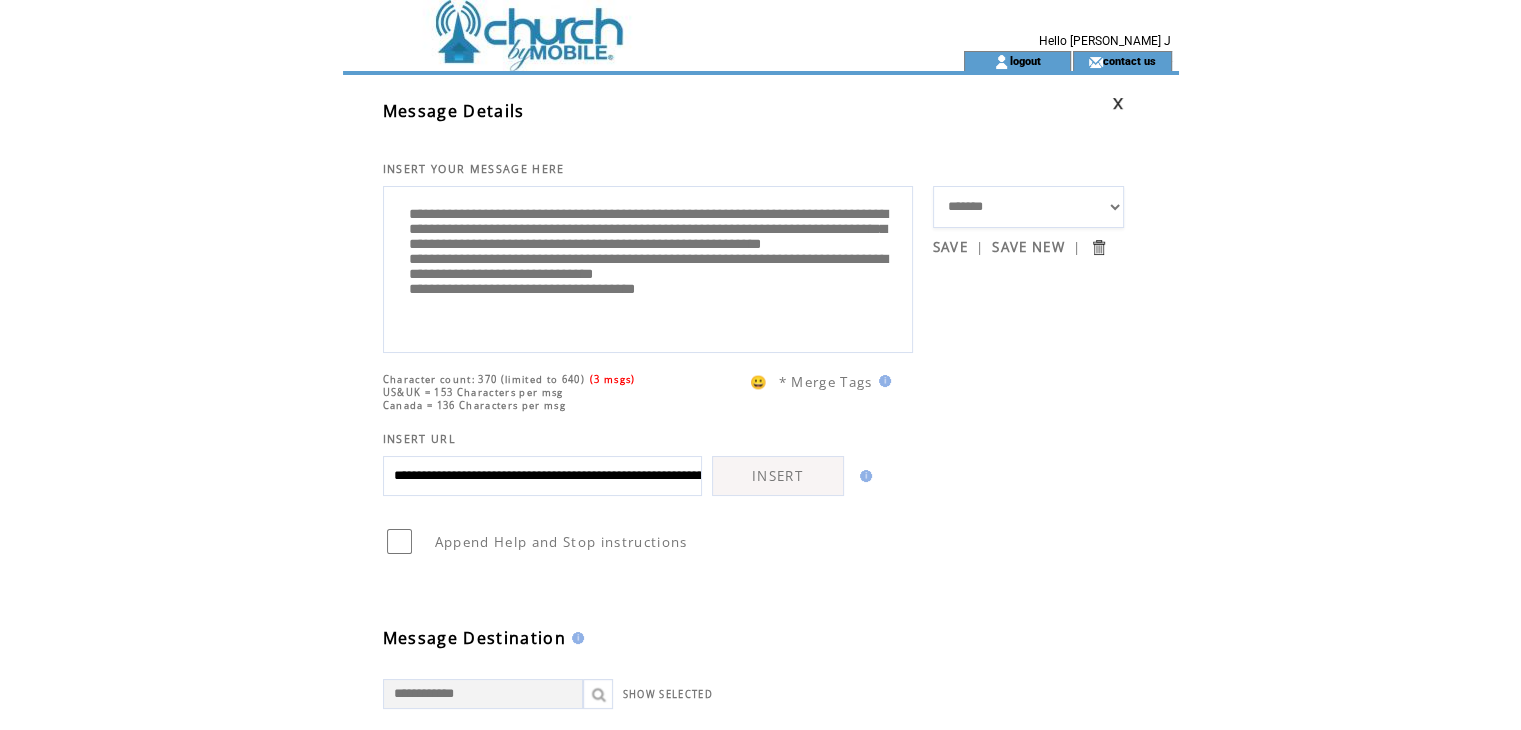 click on "INSERT" at bounding box center [778, 476] 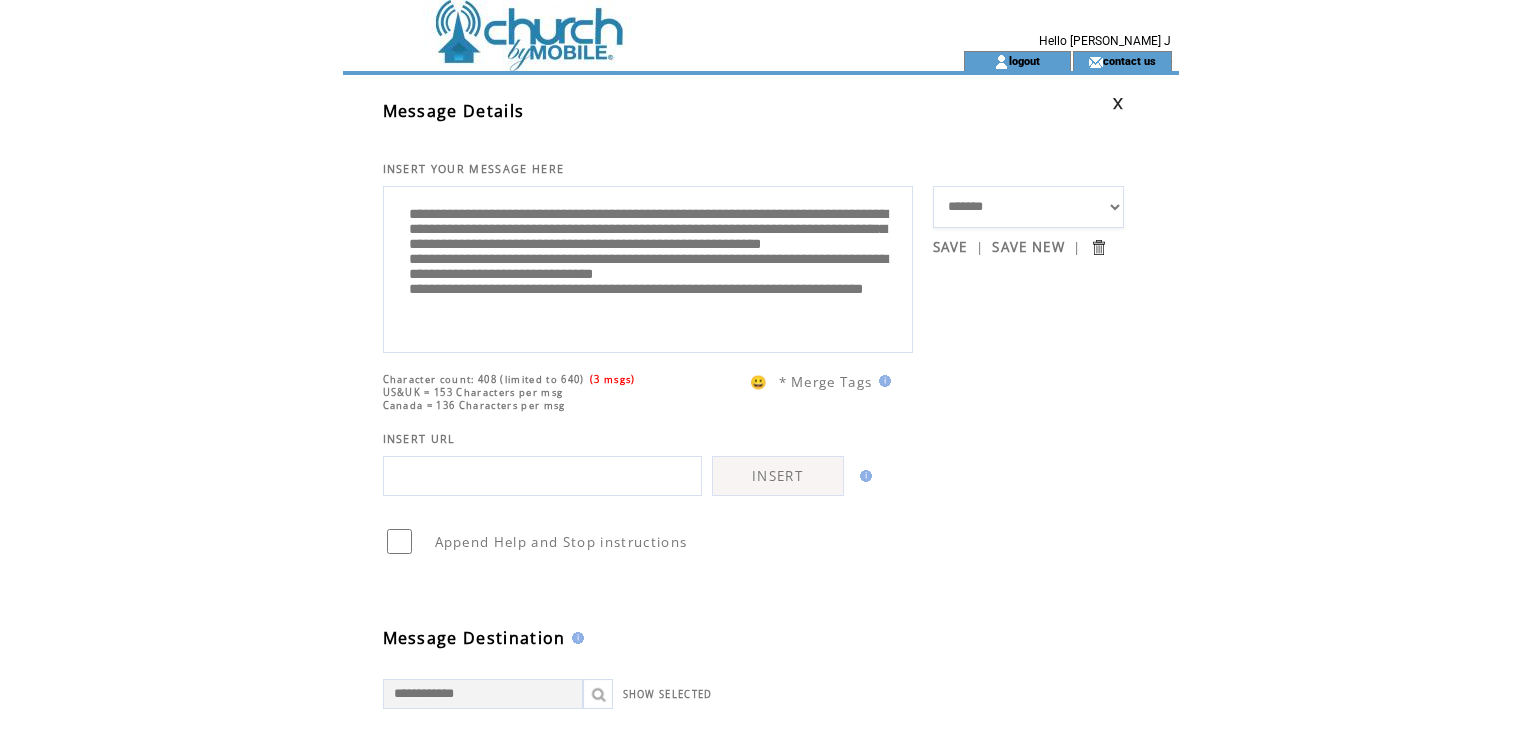 scroll, scrollTop: 0, scrollLeft: 0, axis: both 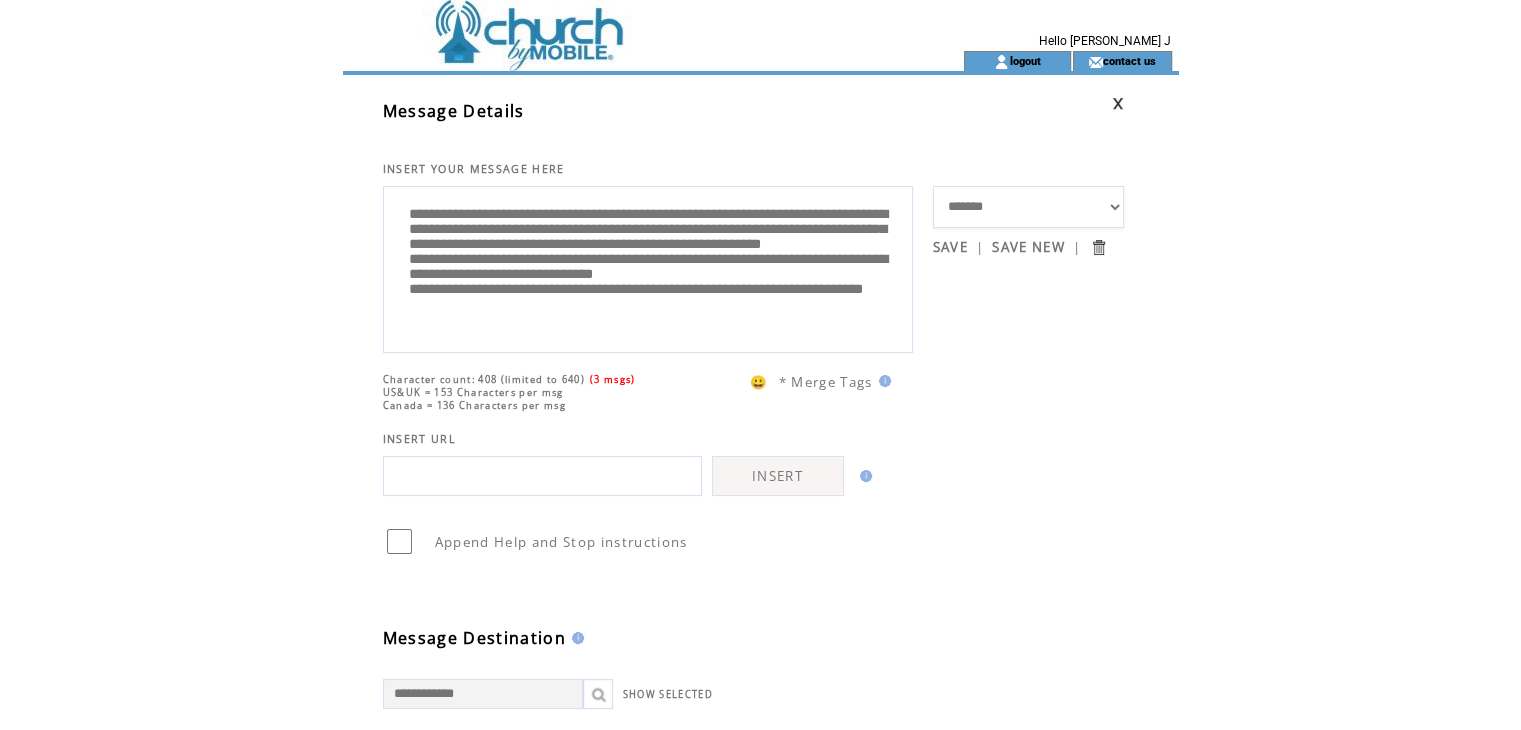 click on "**********" at bounding box center [648, 267] 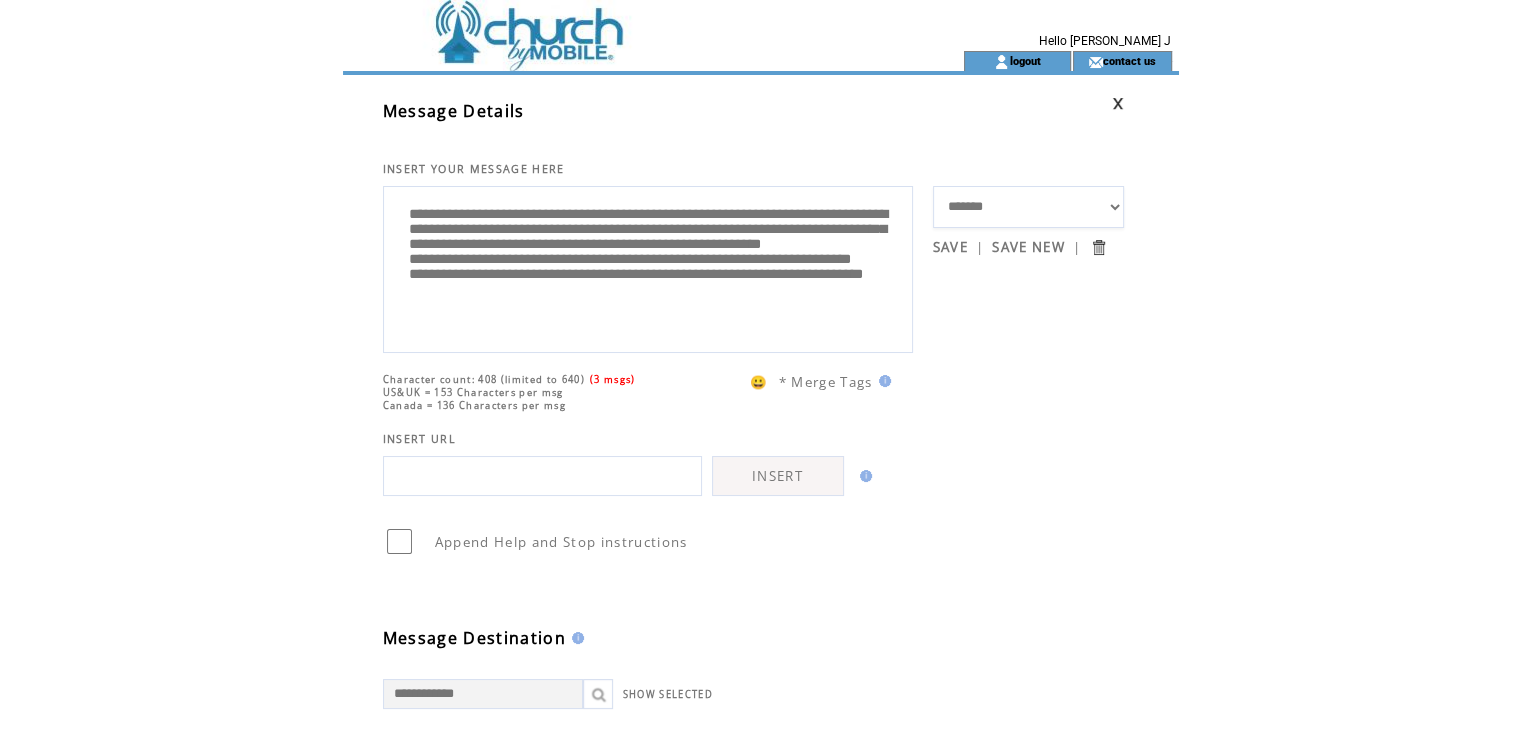 scroll, scrollTop: 40, scrollLeft: 0, axis: vertical 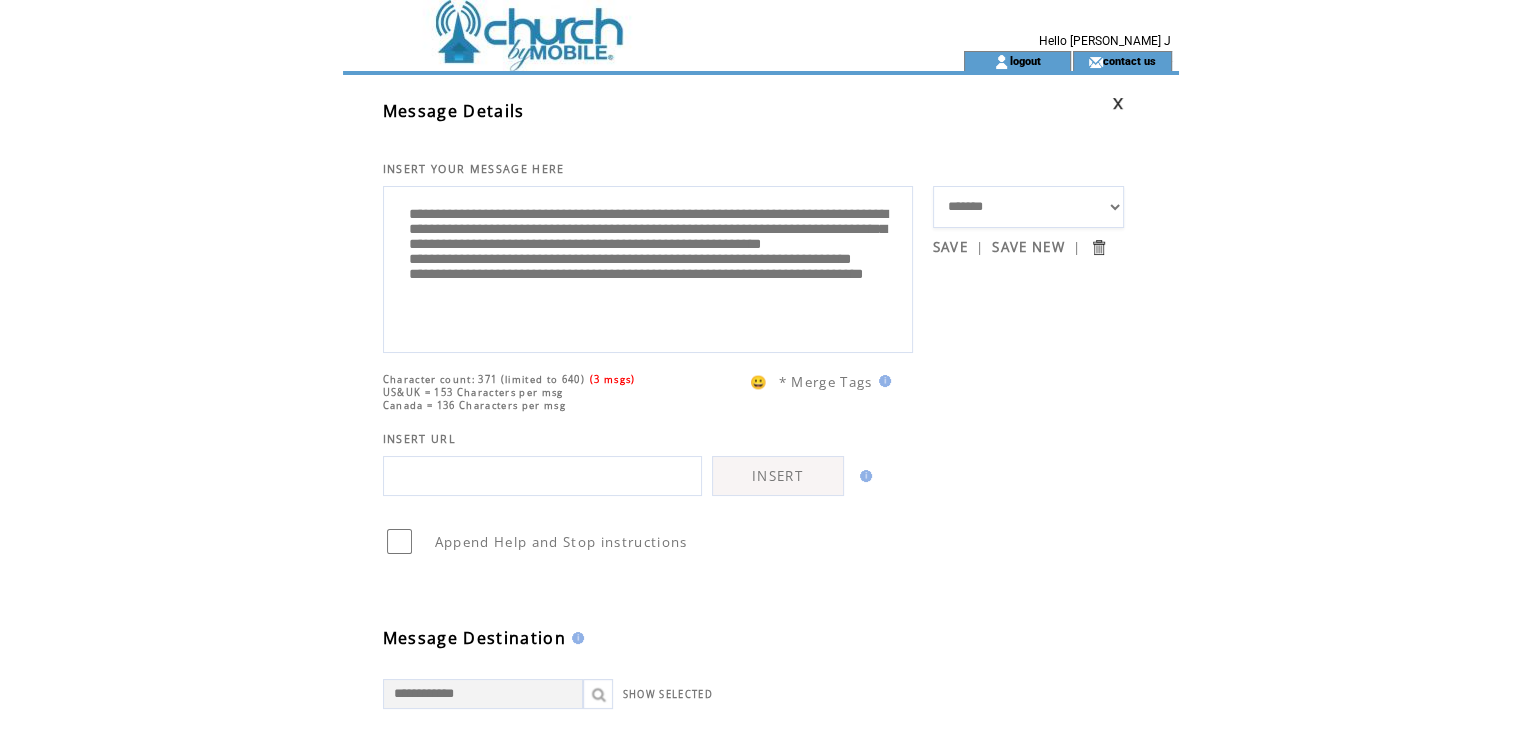 drag, startPoint x: 743, startPoint y: 321, endPoint x: 408, endPoint y: 329, distance: 335.09552 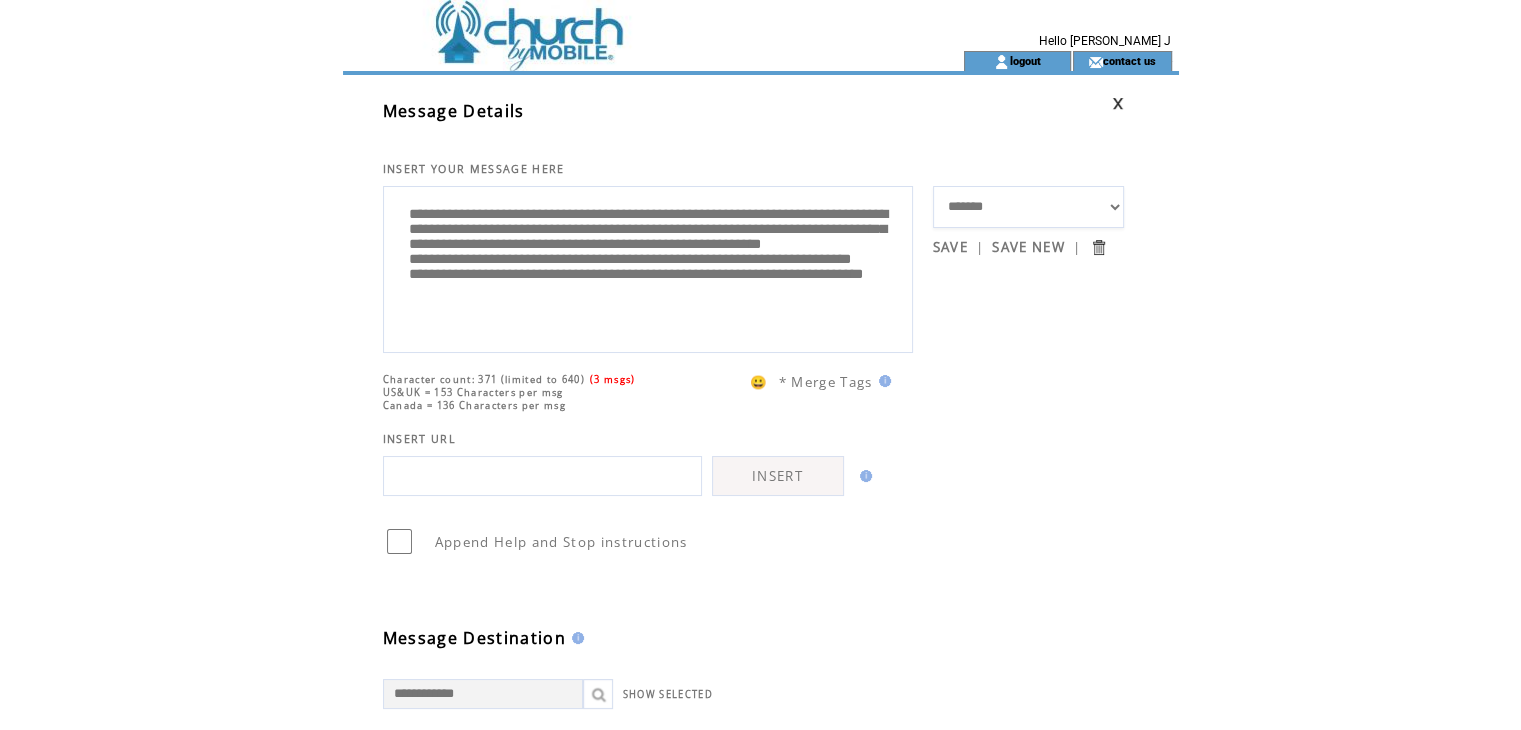 click on "**********" at bounding box center [648, 267] 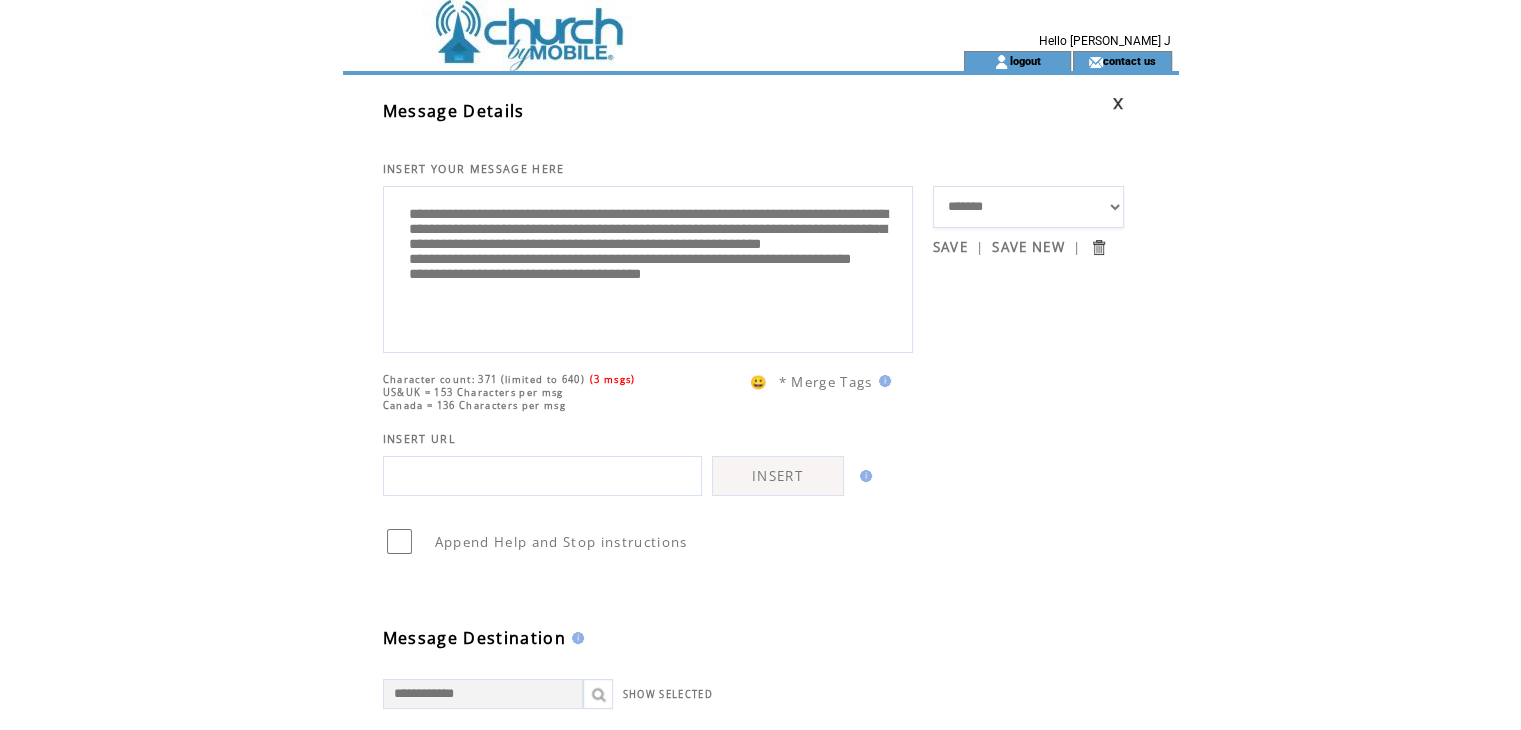 scroll, scrollTop: 20, scrollLeft: 0, axis: vertical 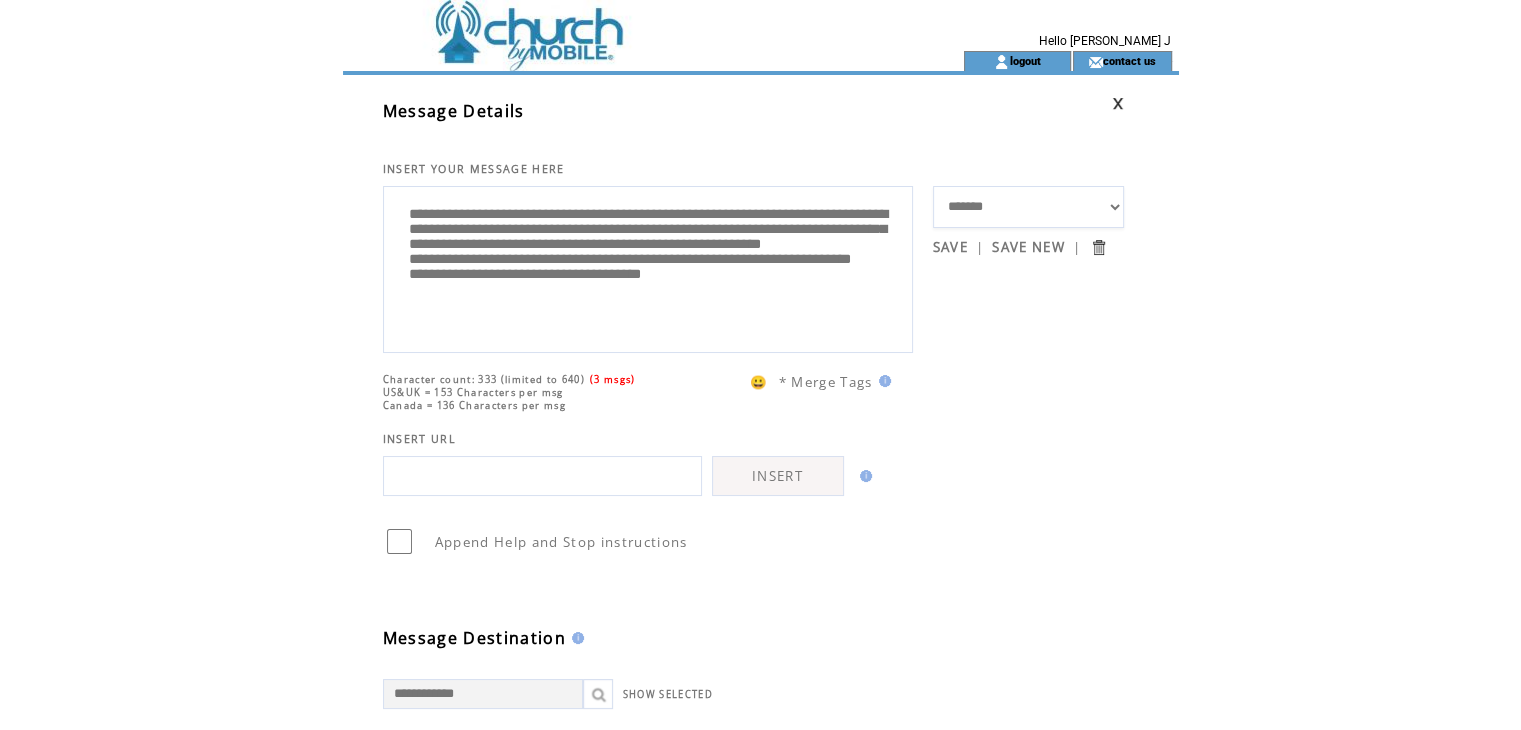 click on "**********" at bounding box center (648, 267) 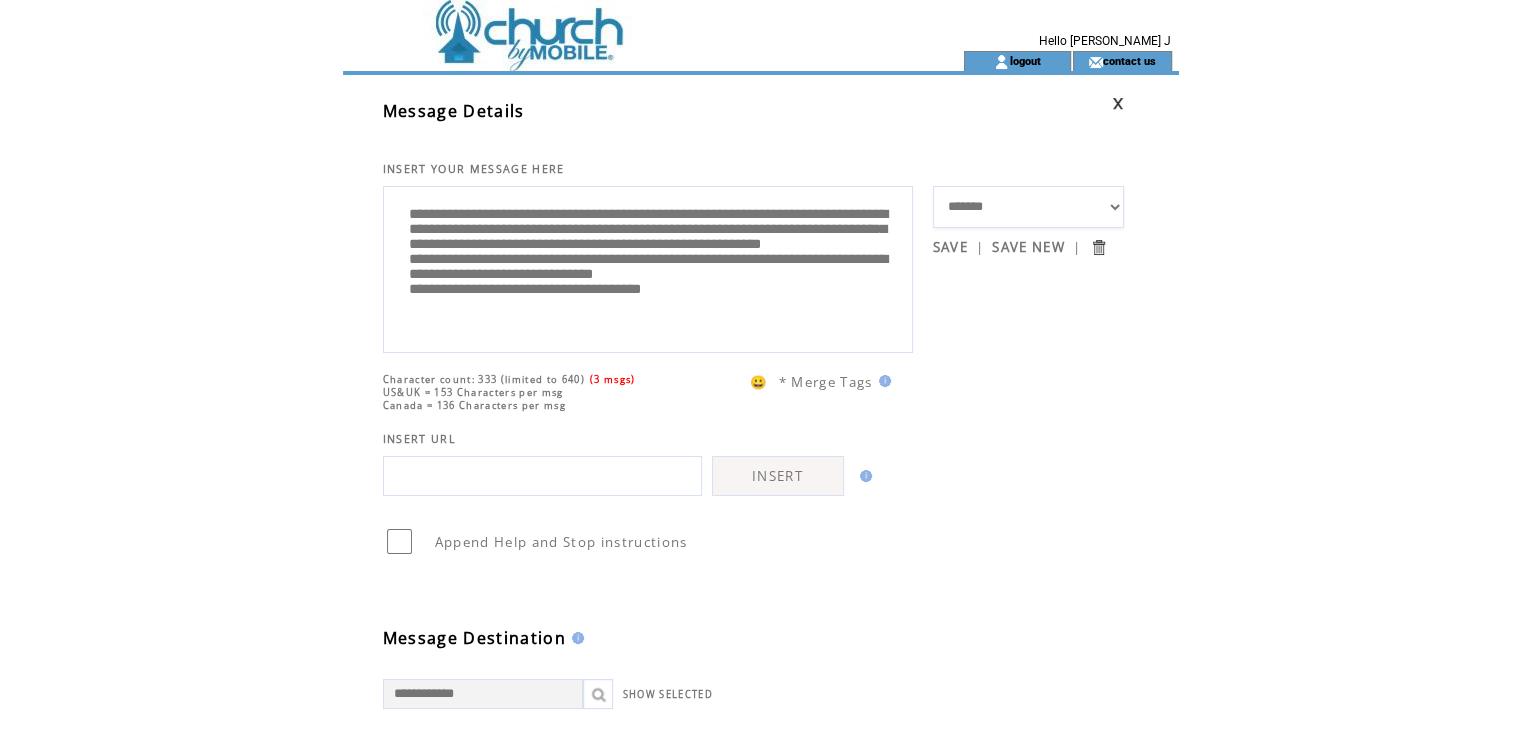 scroll, scrollTop: 40, scrollLeft: 0, axis: vertical 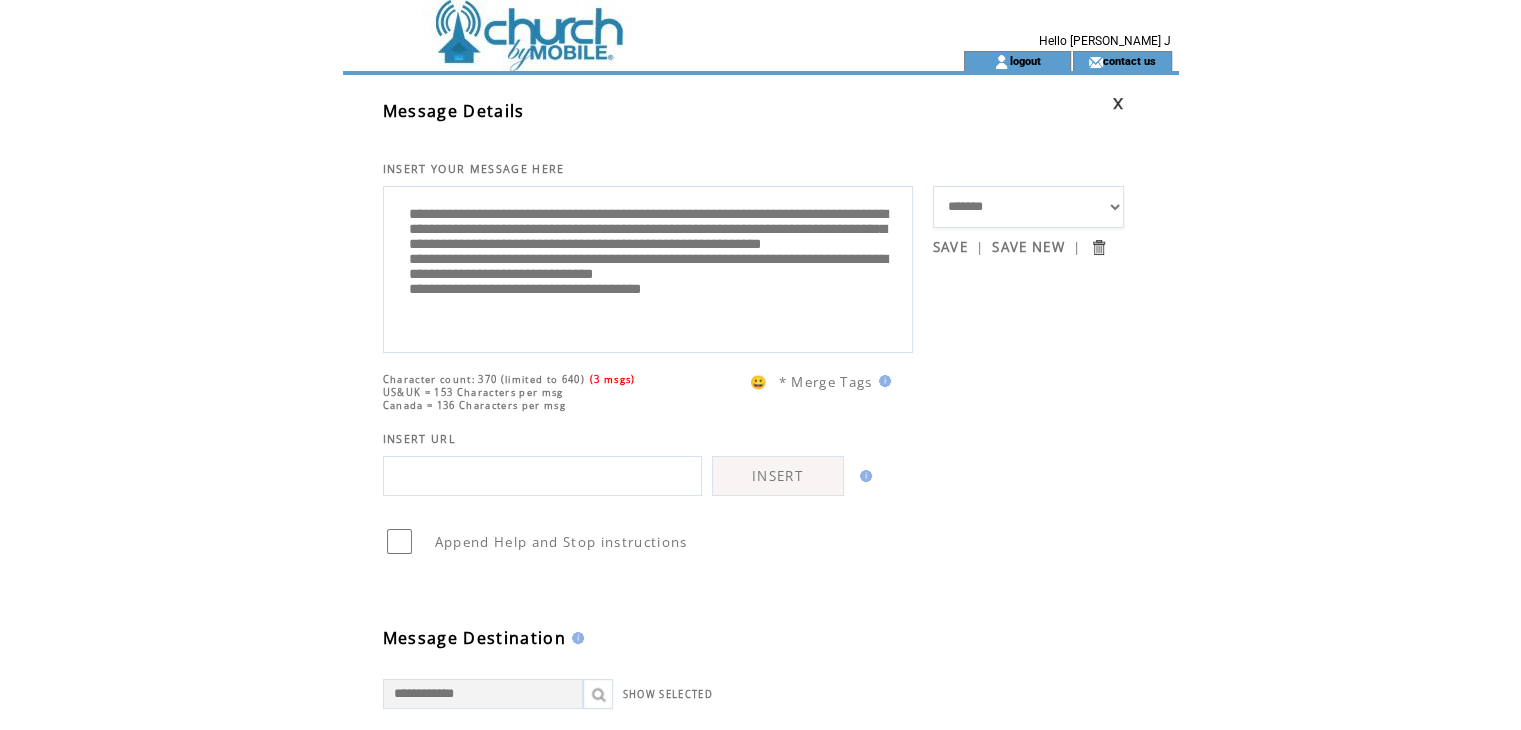 type on "**********" 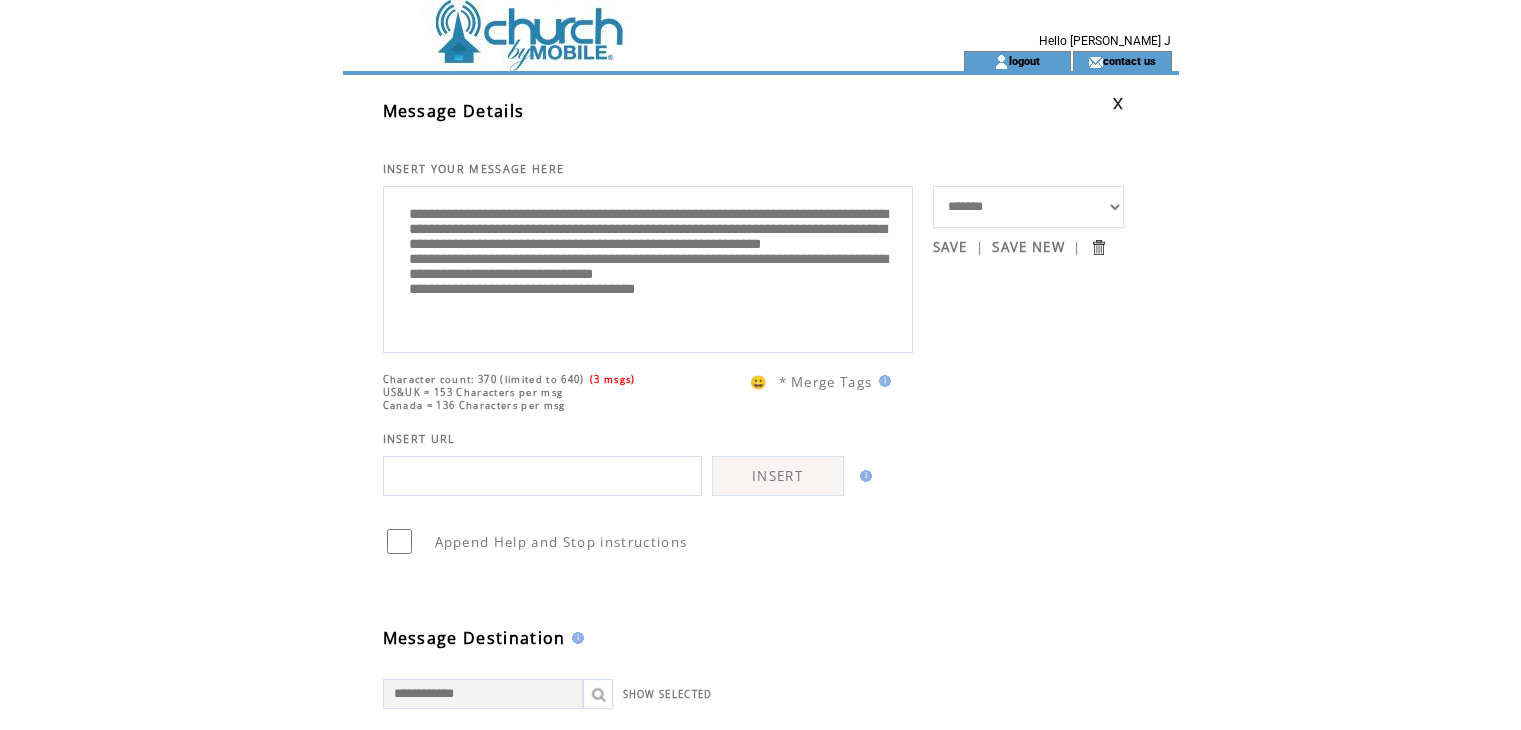 scroll, scrollTop: 0, scrollLeft: 0, axis: both 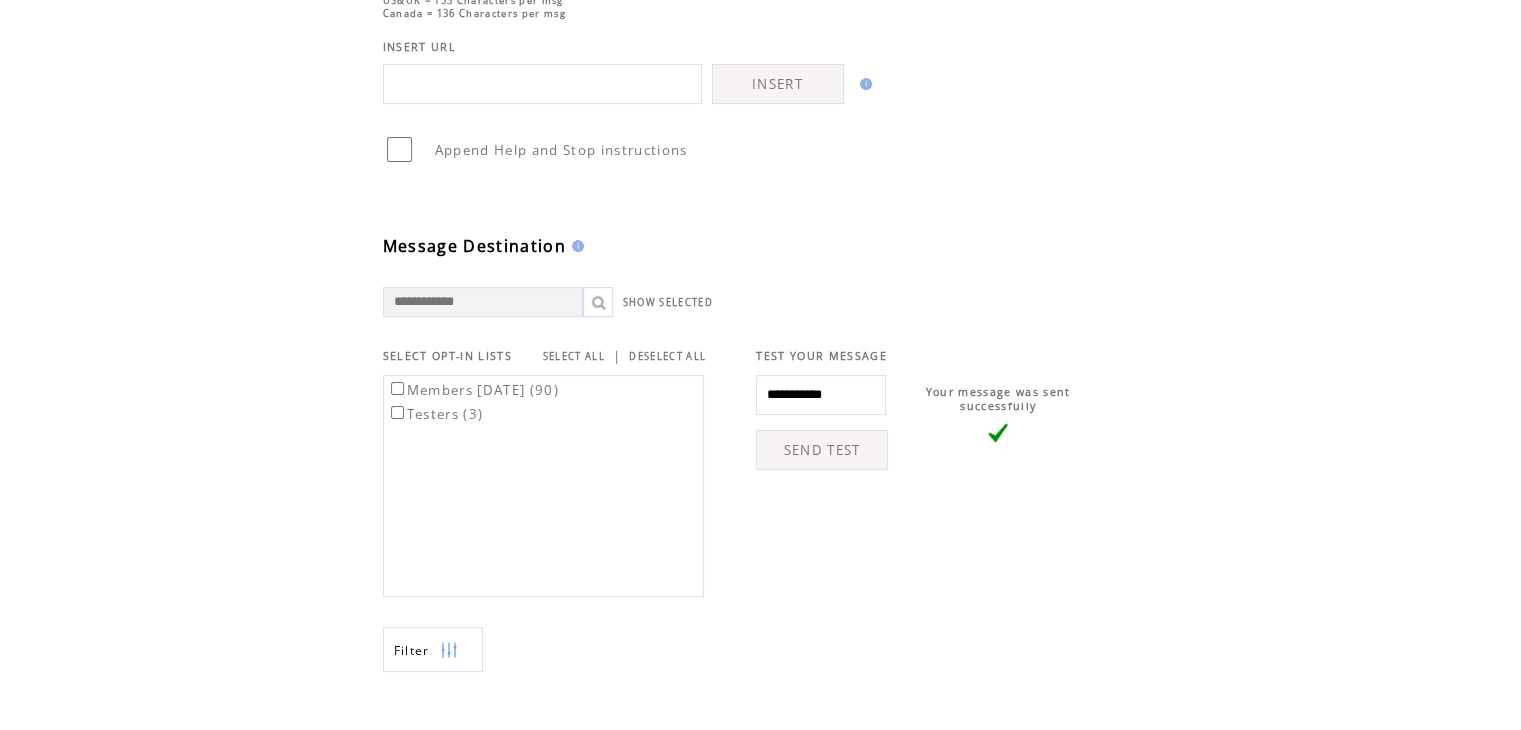 click on "SEND TEST" at bounding box center (822, 450) 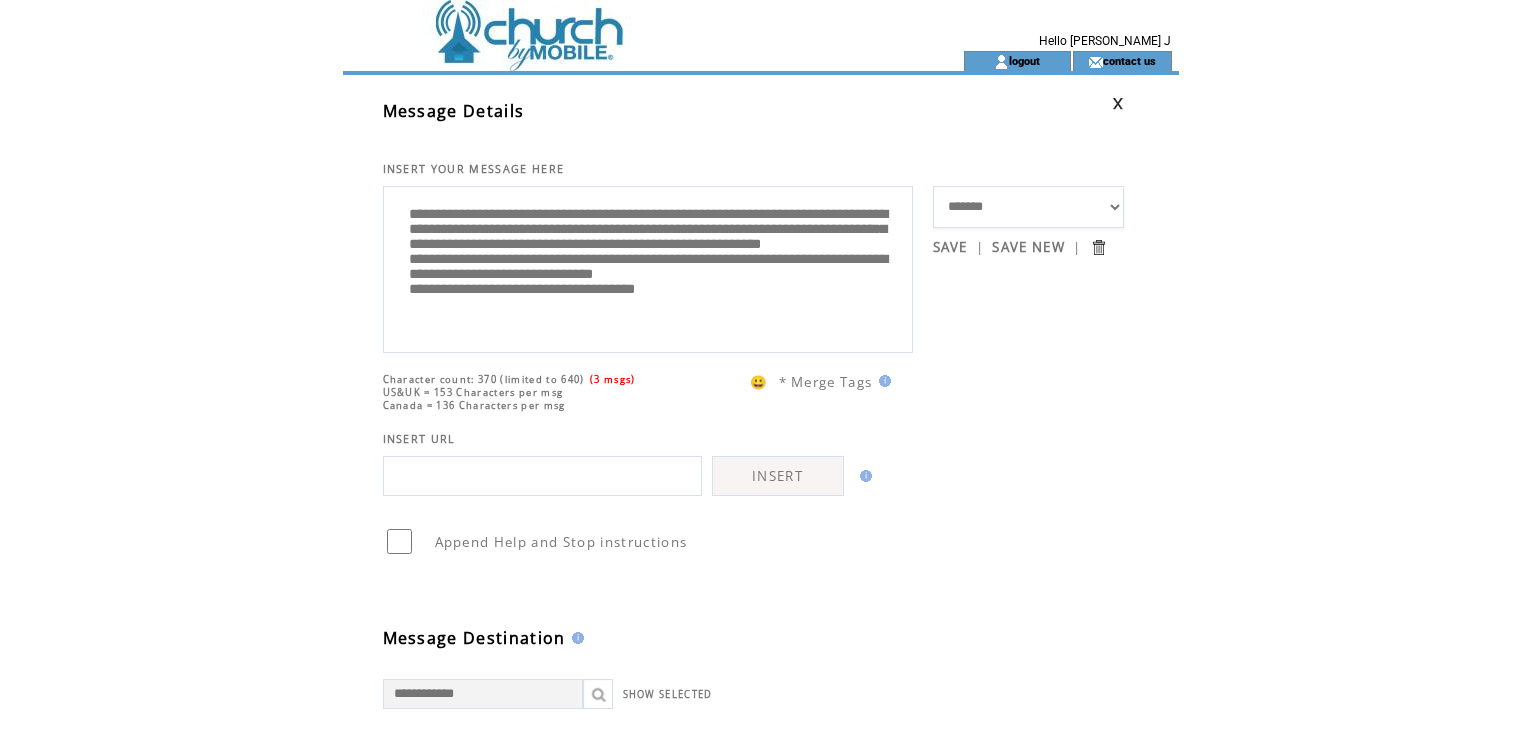 scroll, scrollTop: 0, scrollLeft: 0, axis: both 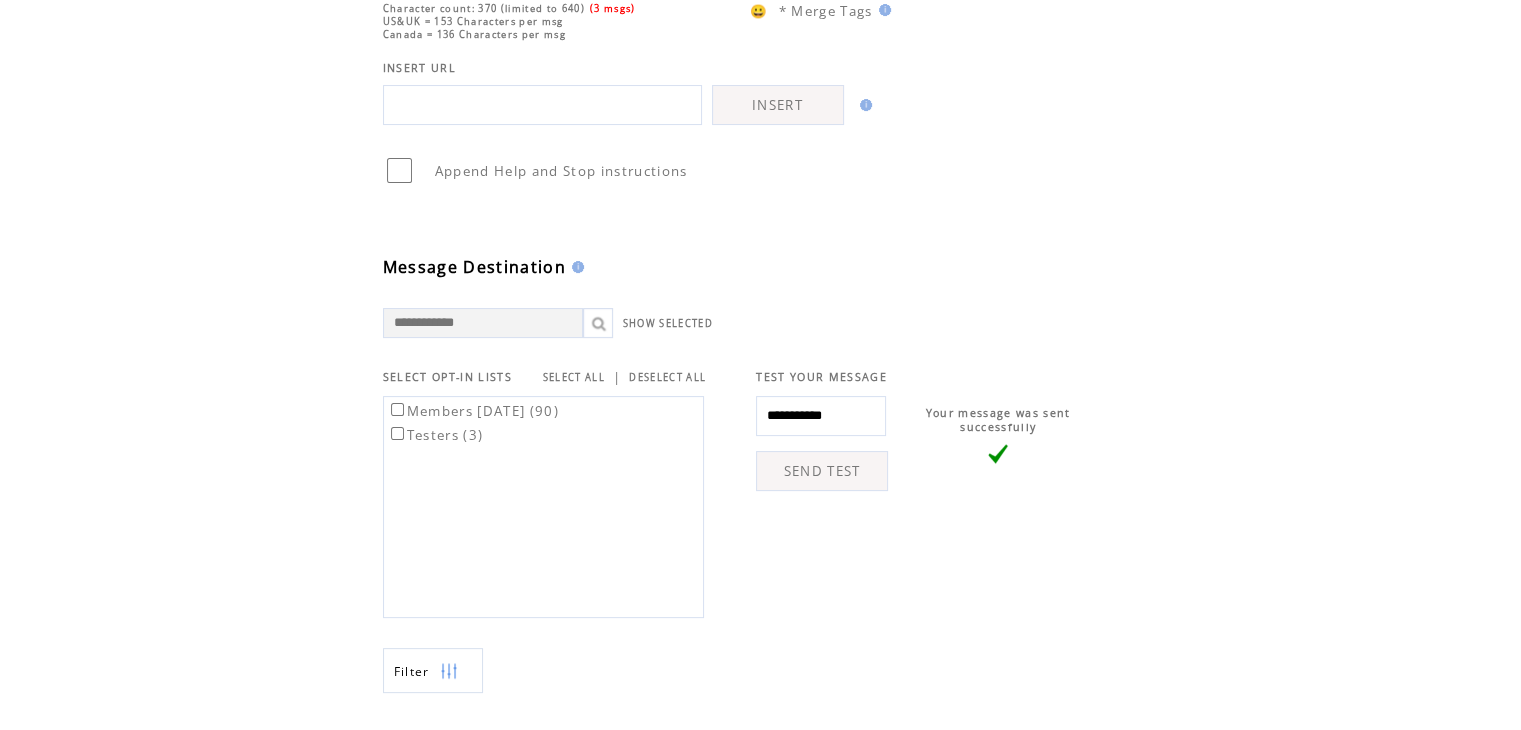 click on "**********" at bounding box center (821, 416) 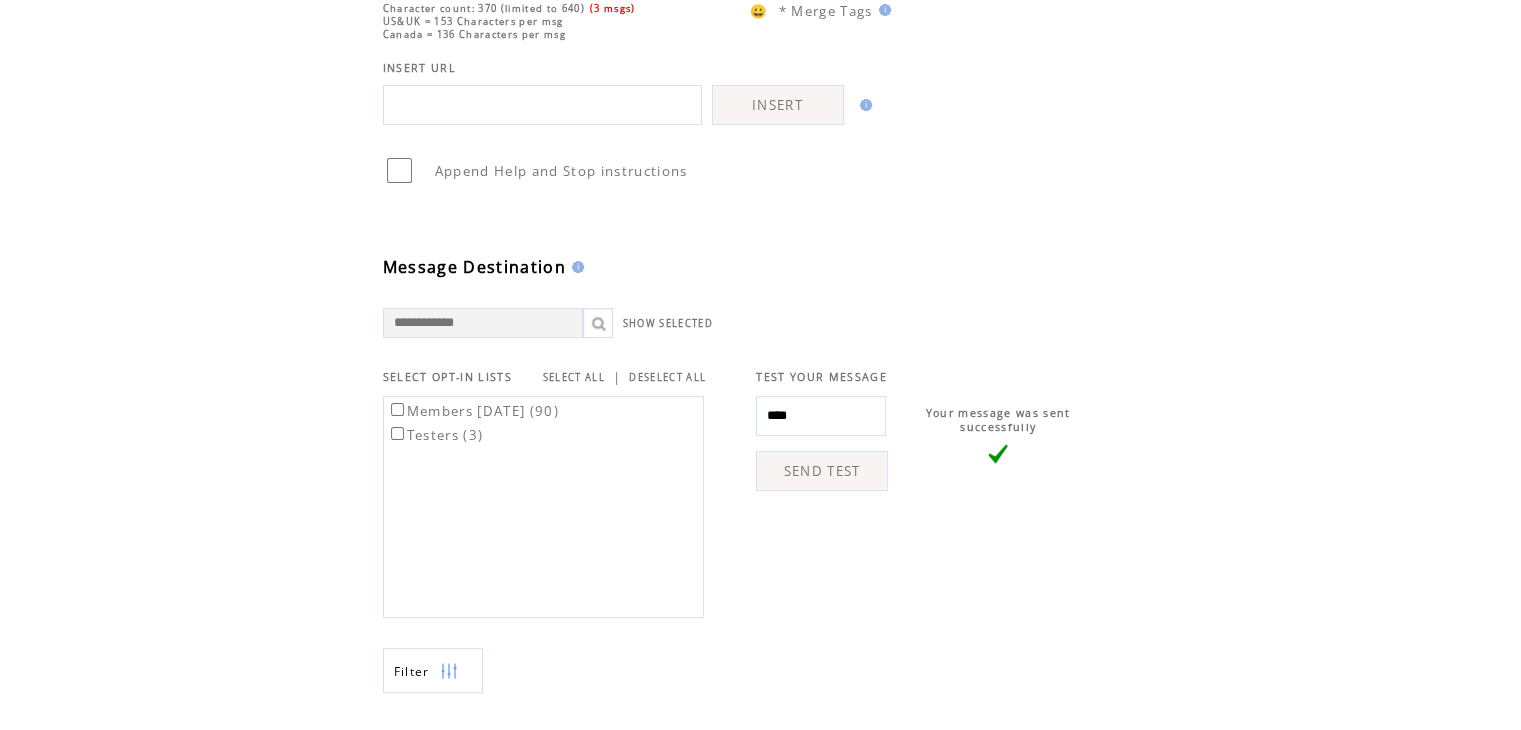 type on "**********" 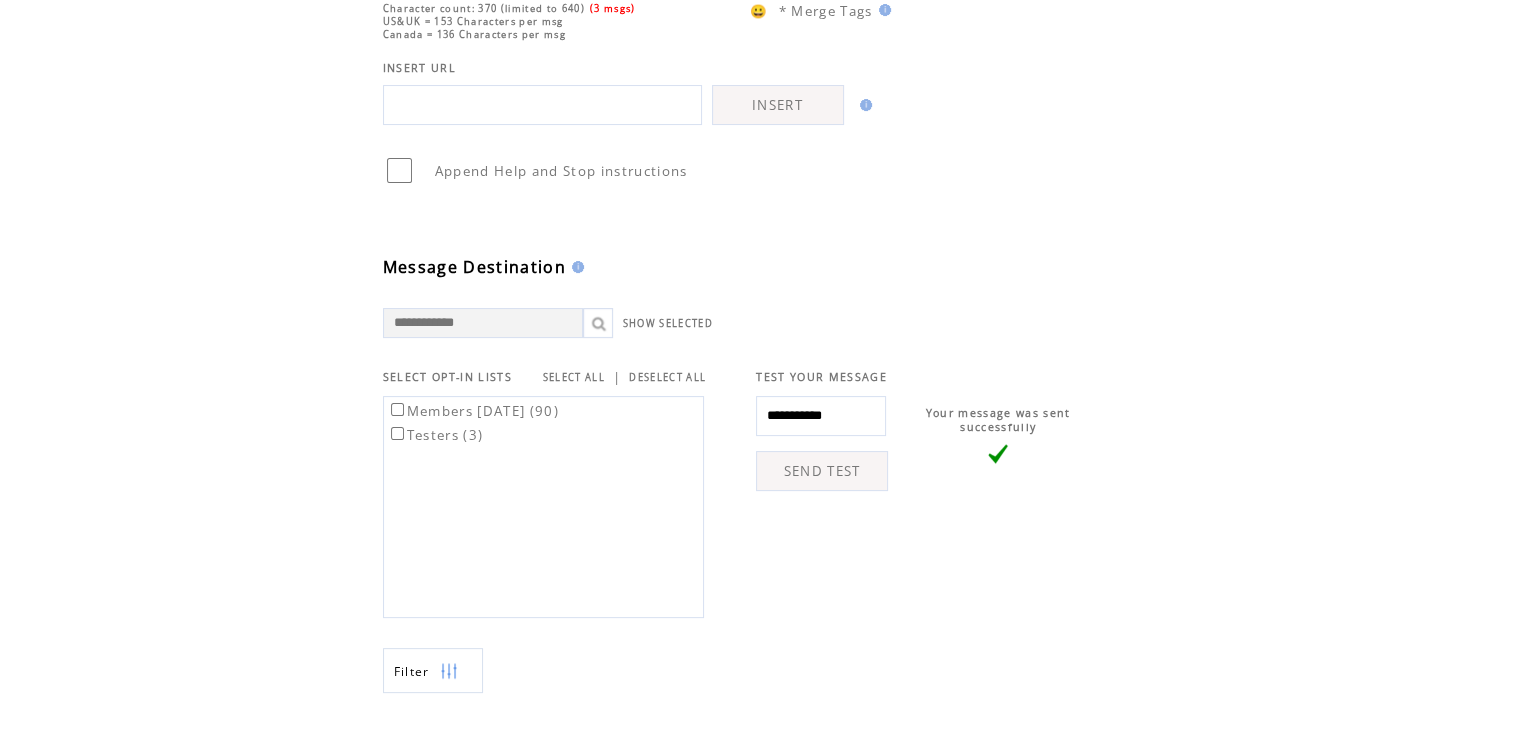click on "SEND TEST" at bounding box center (822, 471) 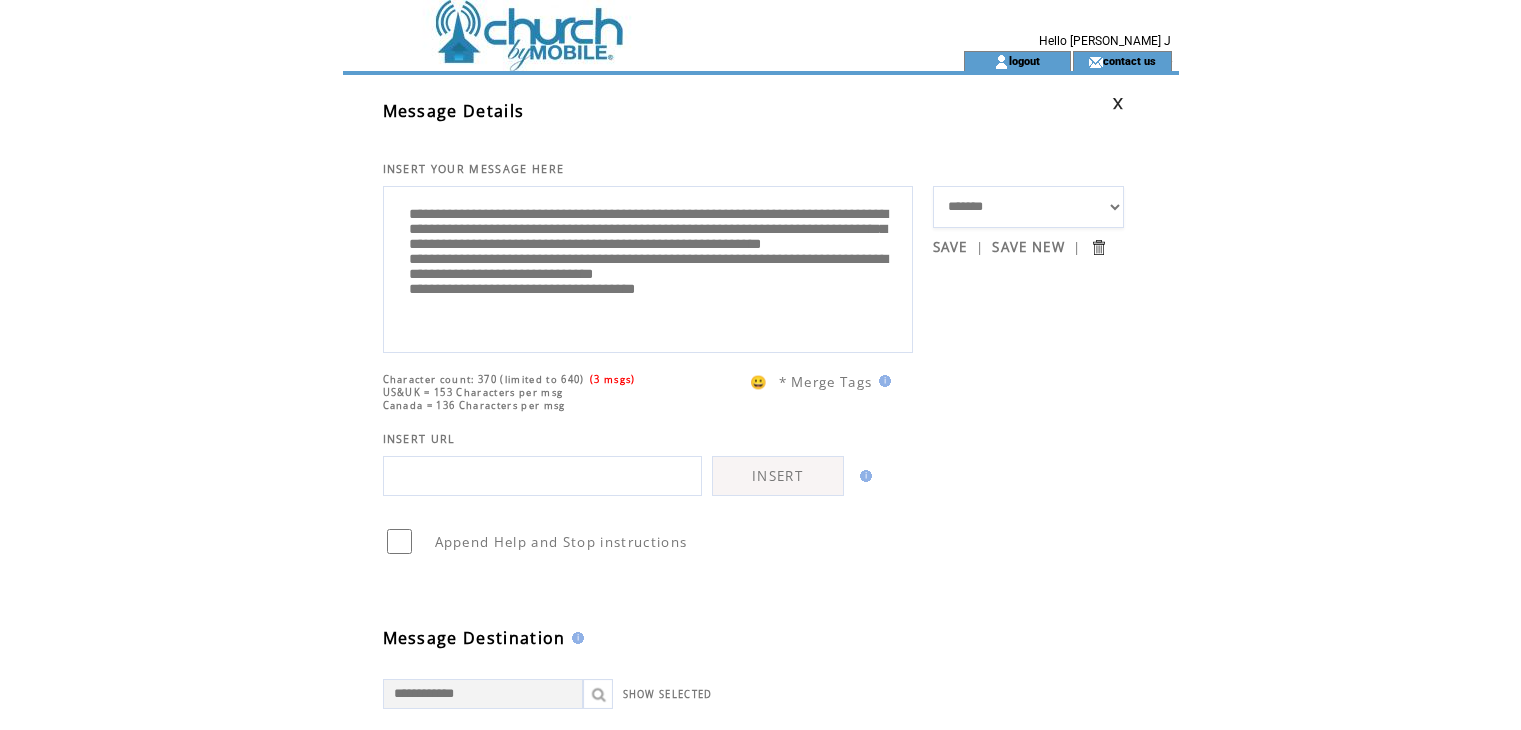 scroll, scrollTop: 0, scrollLeft: 0, axis: both 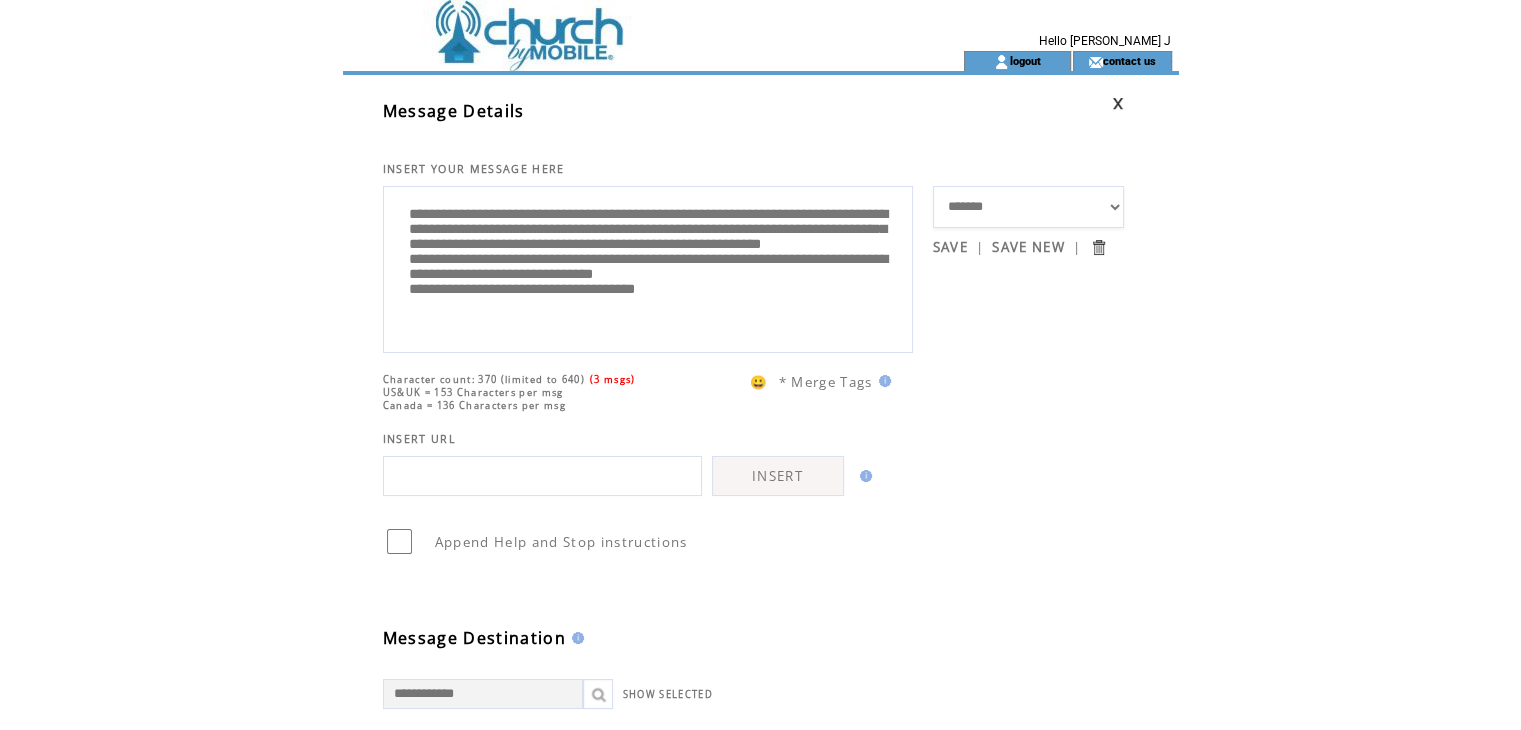 click on "**********" 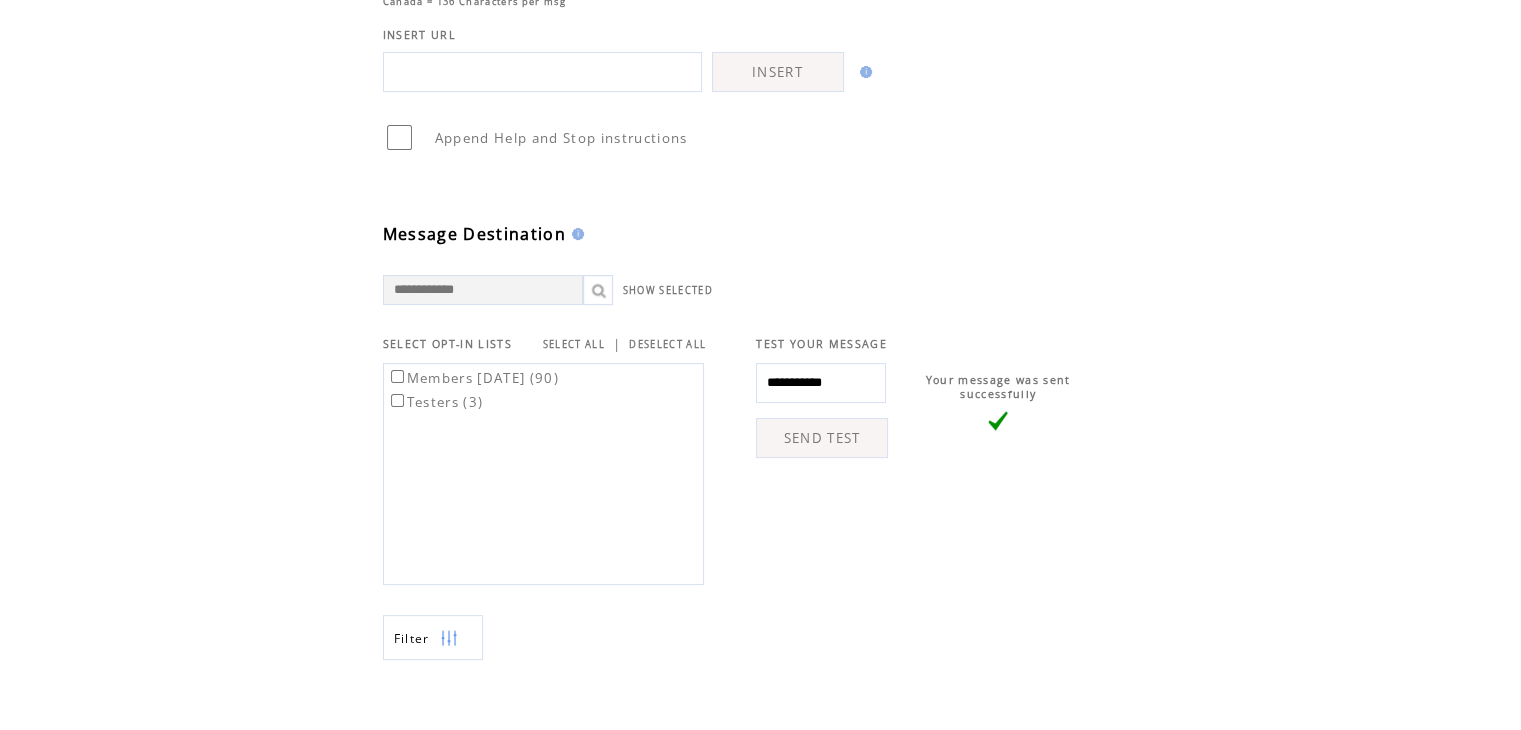 scroll, scrollTop: 408, scrollLeft: 0, axis: vertical 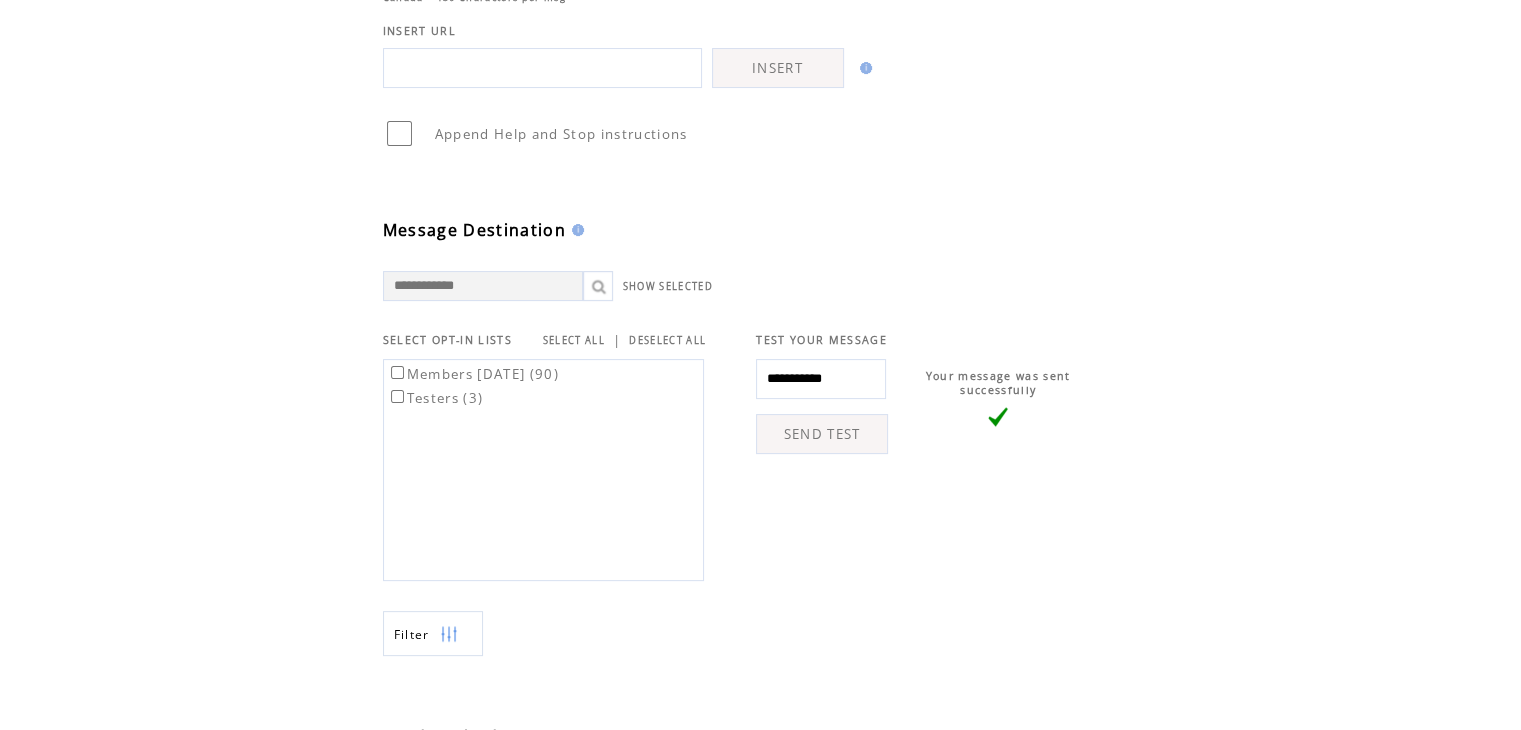 click on "**********" at bounding box center (821, 379) 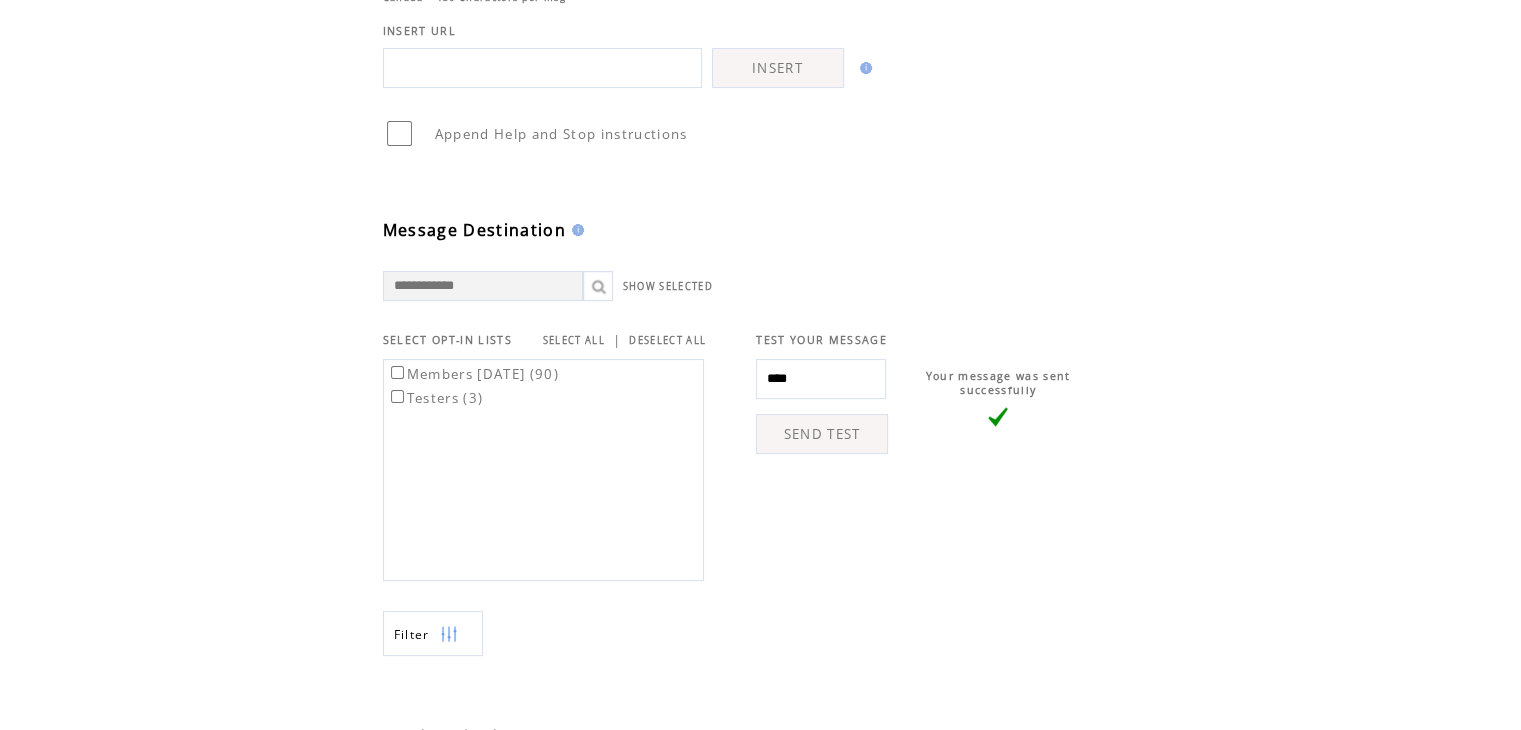 type on "**********" 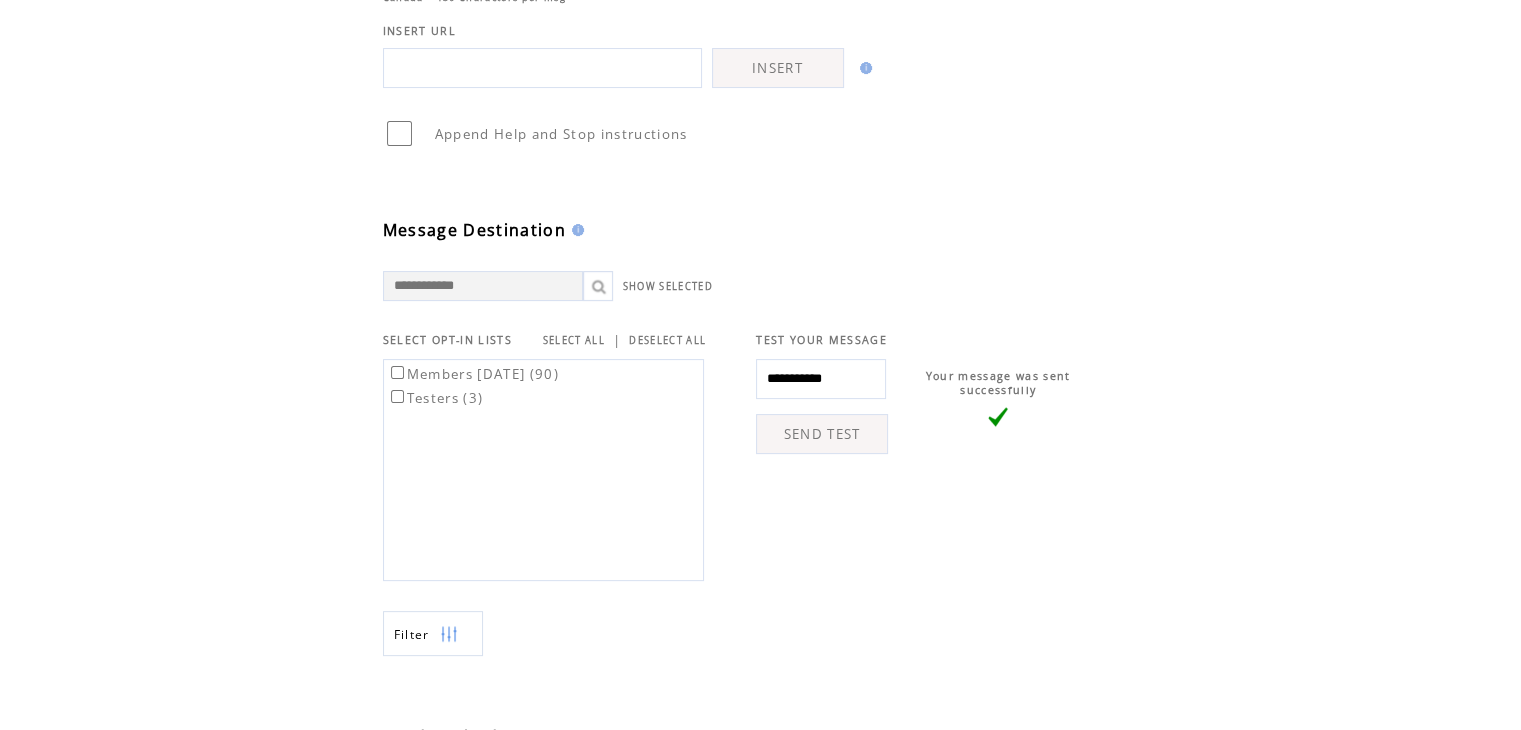 click on "SEND TEST" at bounding box center (822, 434) 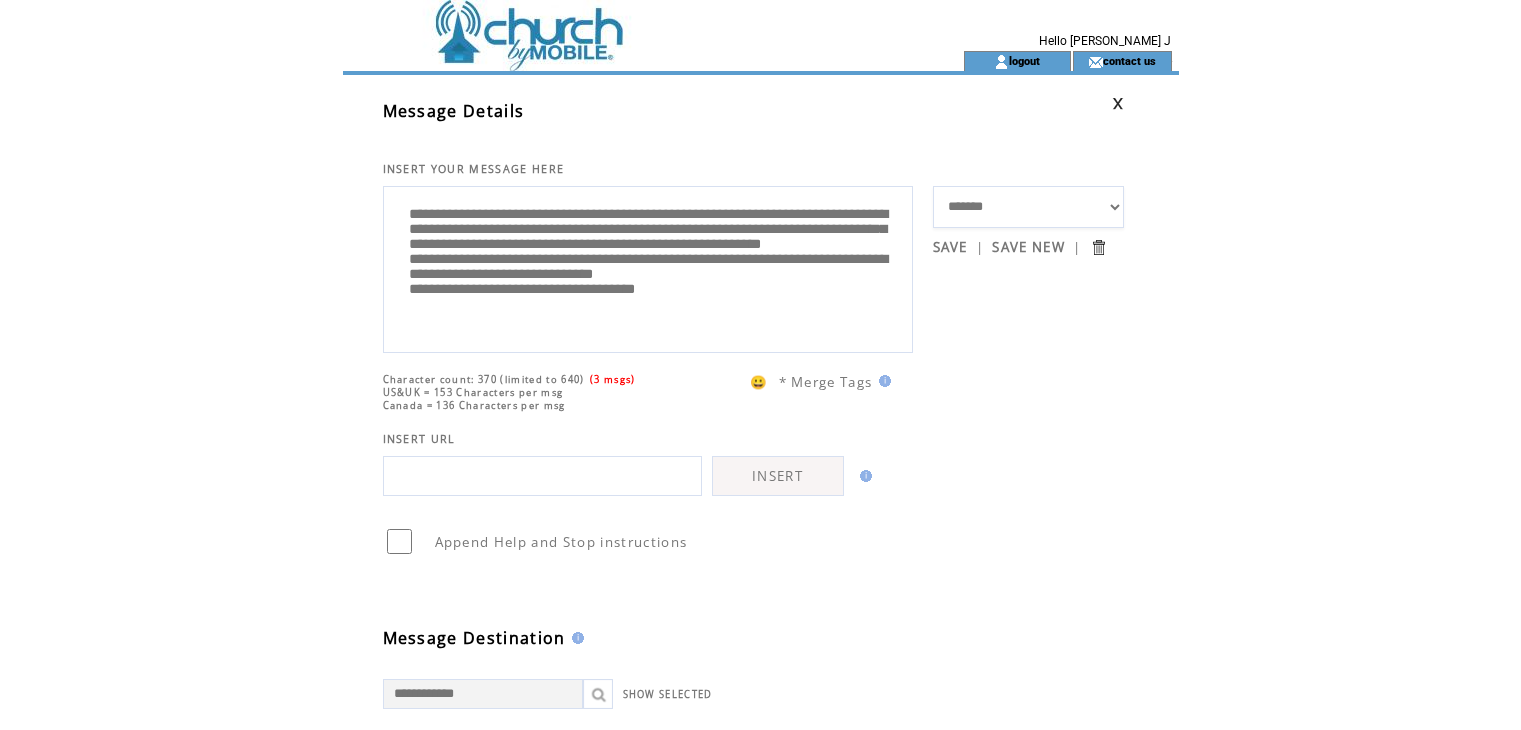 scroll, scrollTop: 0, scrollLeft: 0, axis: both 